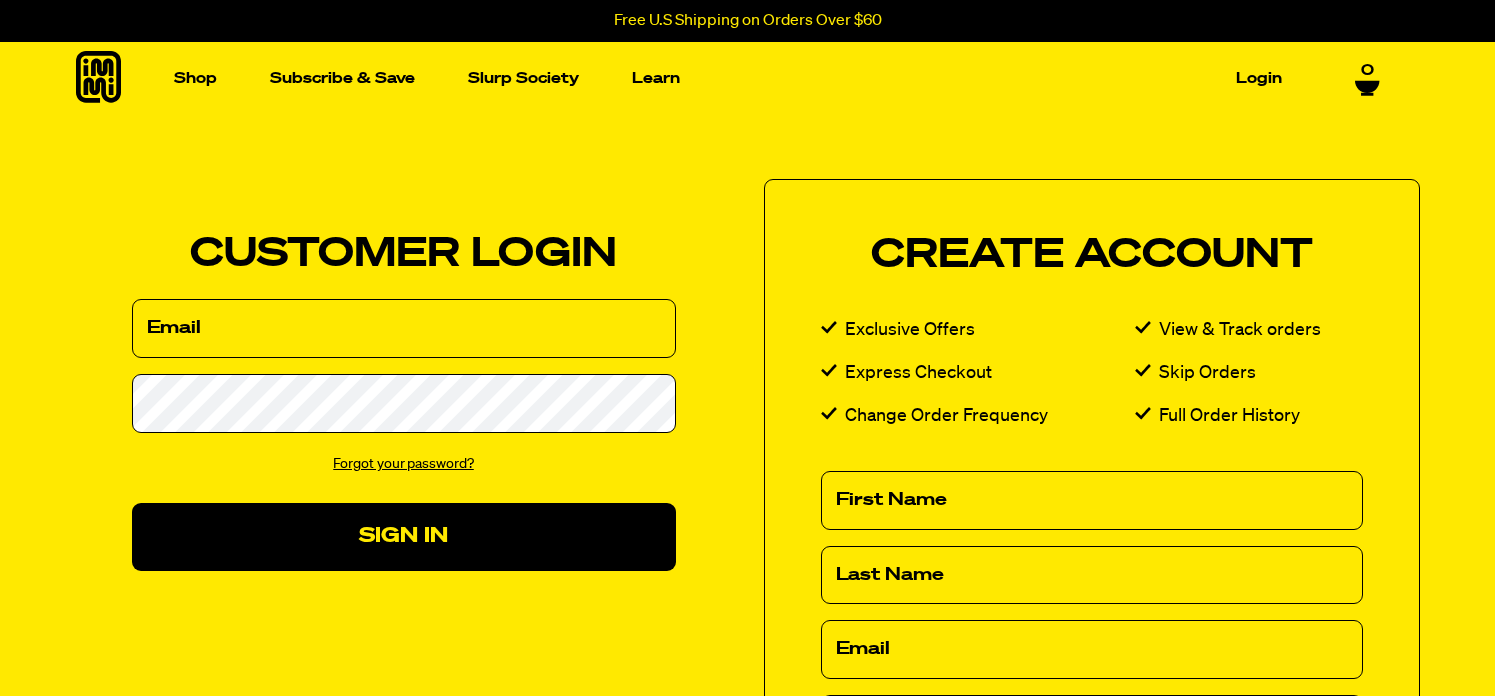 scroll, scrollTop: 0, scrollLeft: 0, axis: both 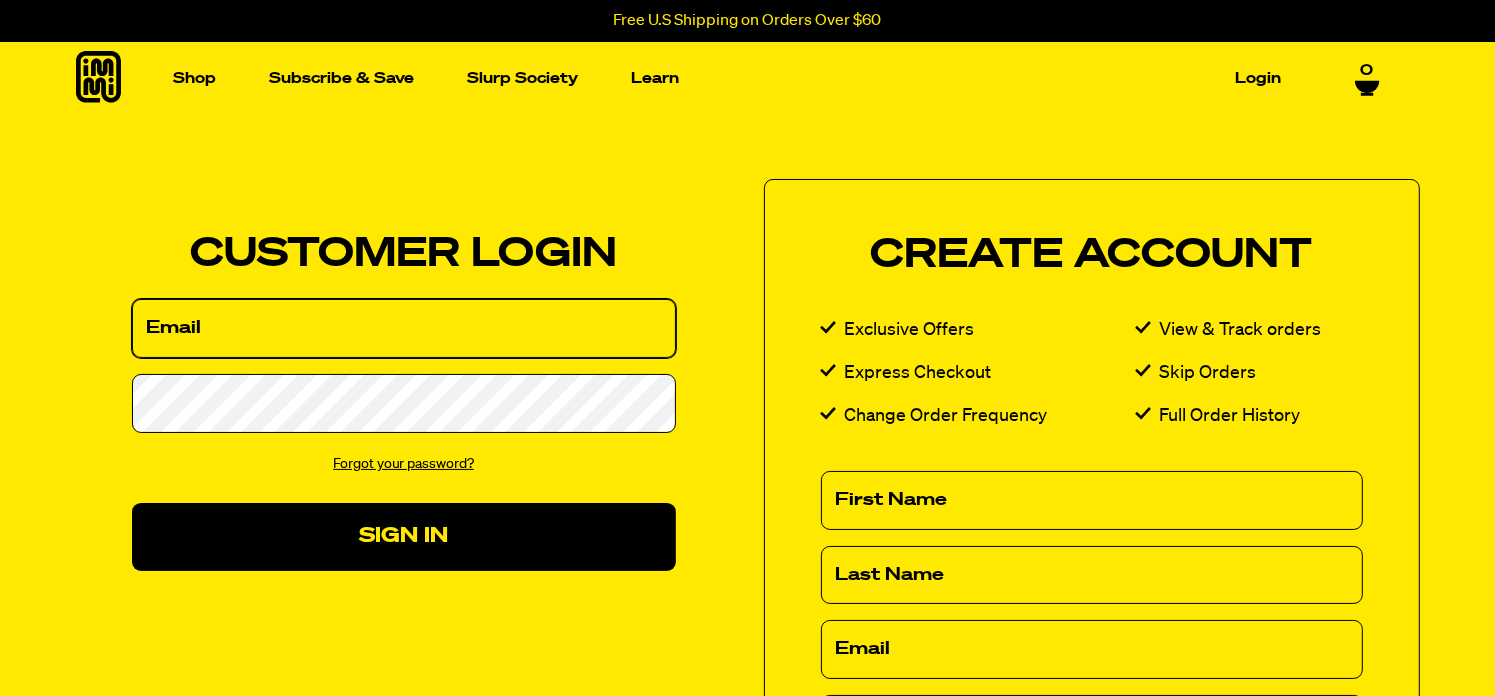 click on "Email" at bounding box center (404, 328) 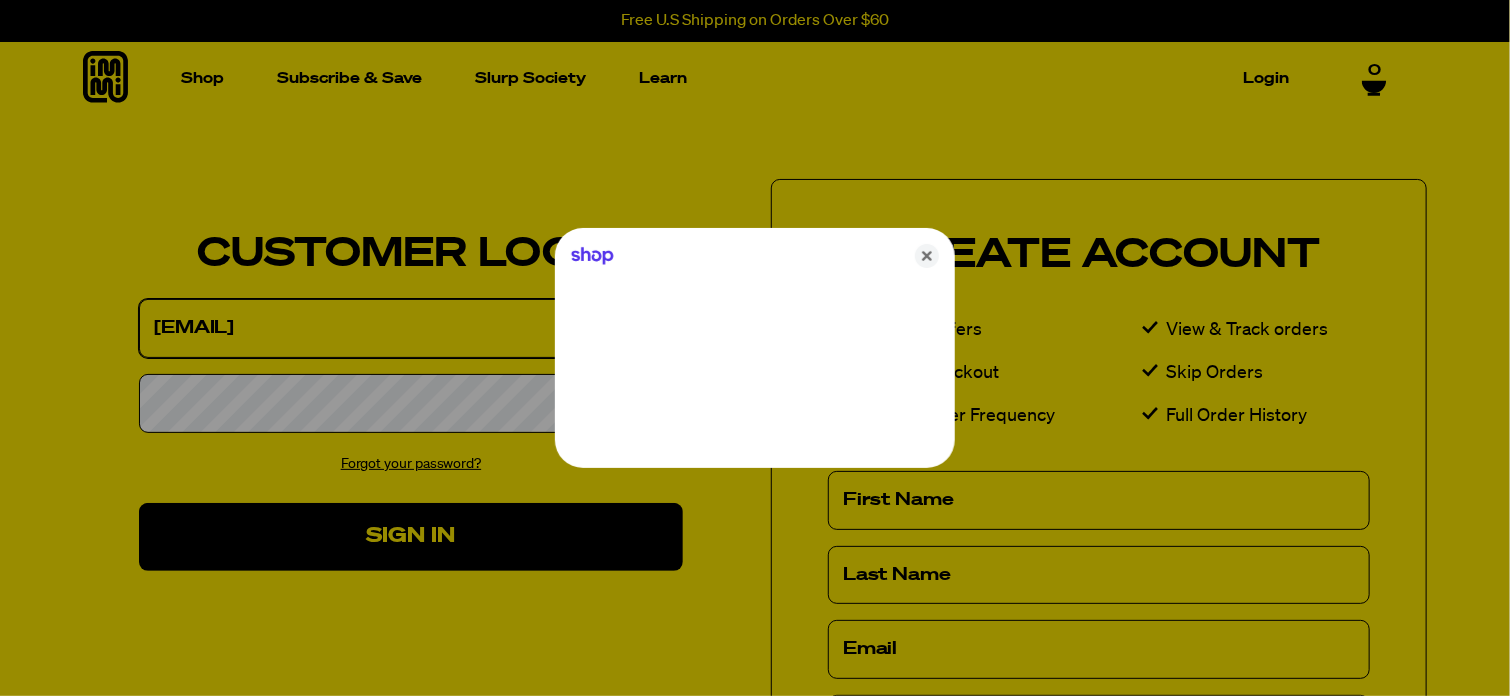 type on "[EMAIL]" 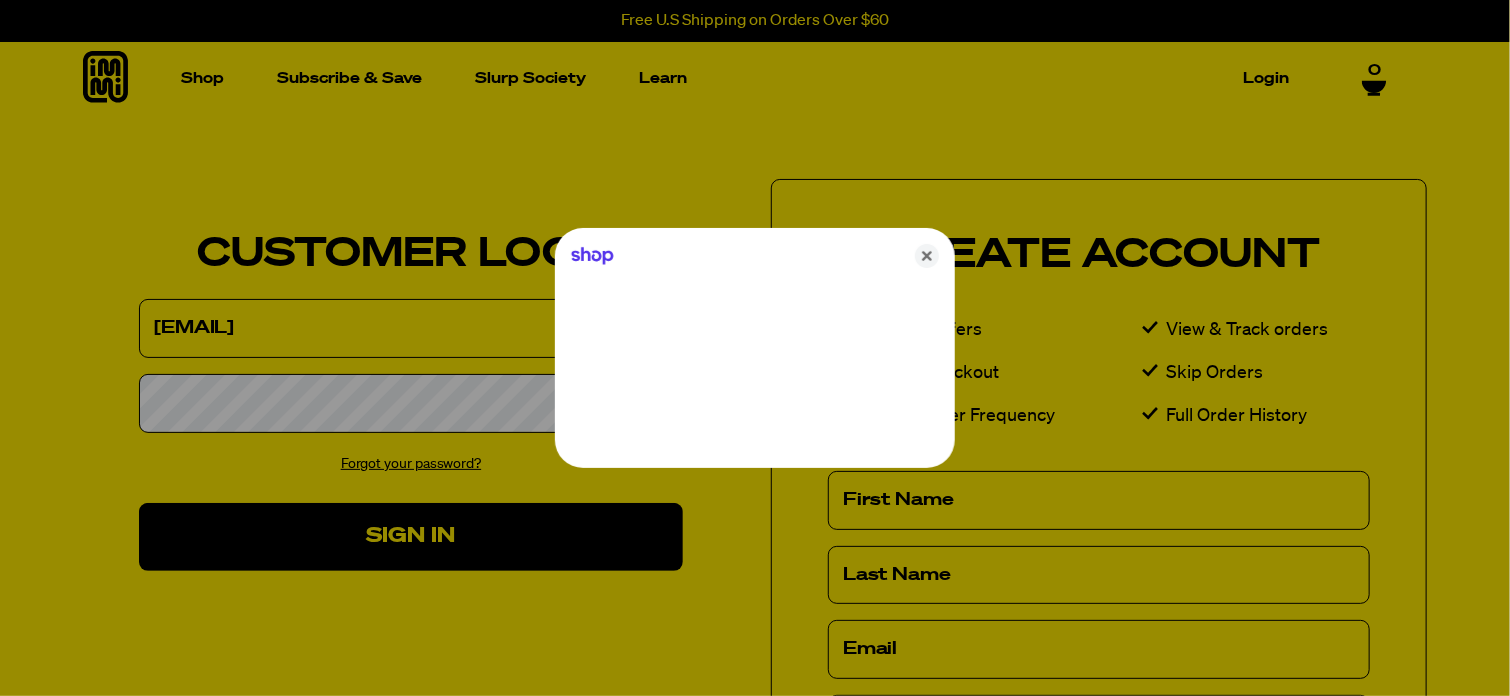 click at bounding box center [755, 348] 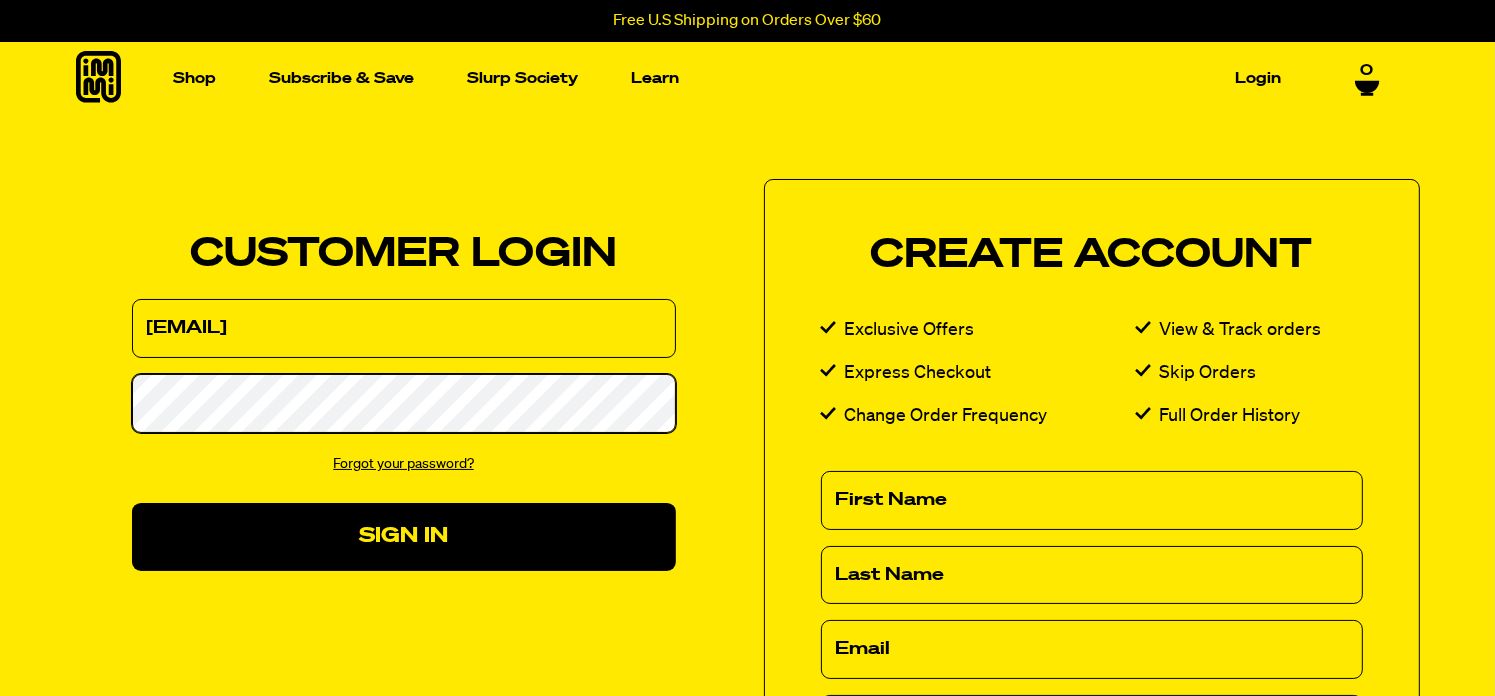 click on "We've sent you an email with a link to update your password.
Customer Login
Email
pshelley_rodgers@comcast.net
Password
Forgot your password?
Sign In
Reset your password
We will send you an email to reset your password.
Email
Submit
Cancel" at bounding box center (404, 402) 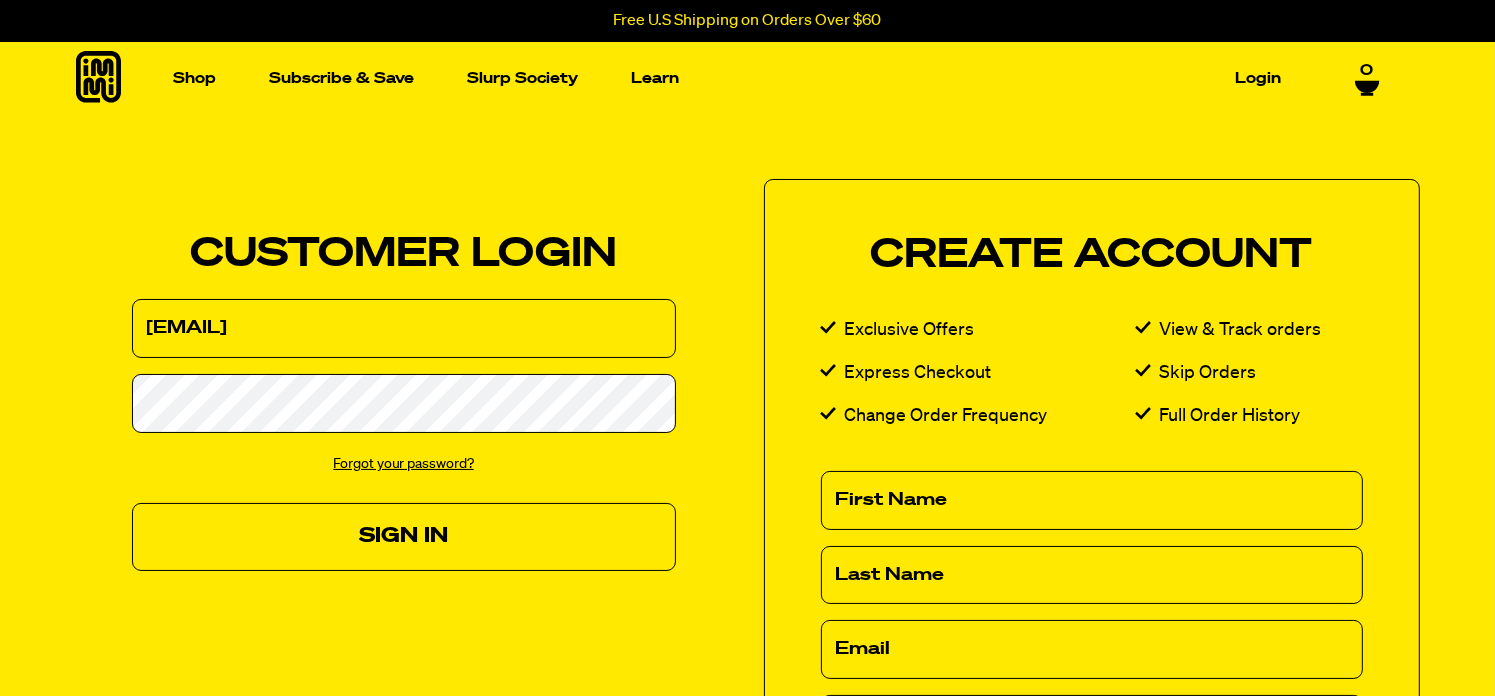 click on "Sign In" at bounding box center [404, 536] 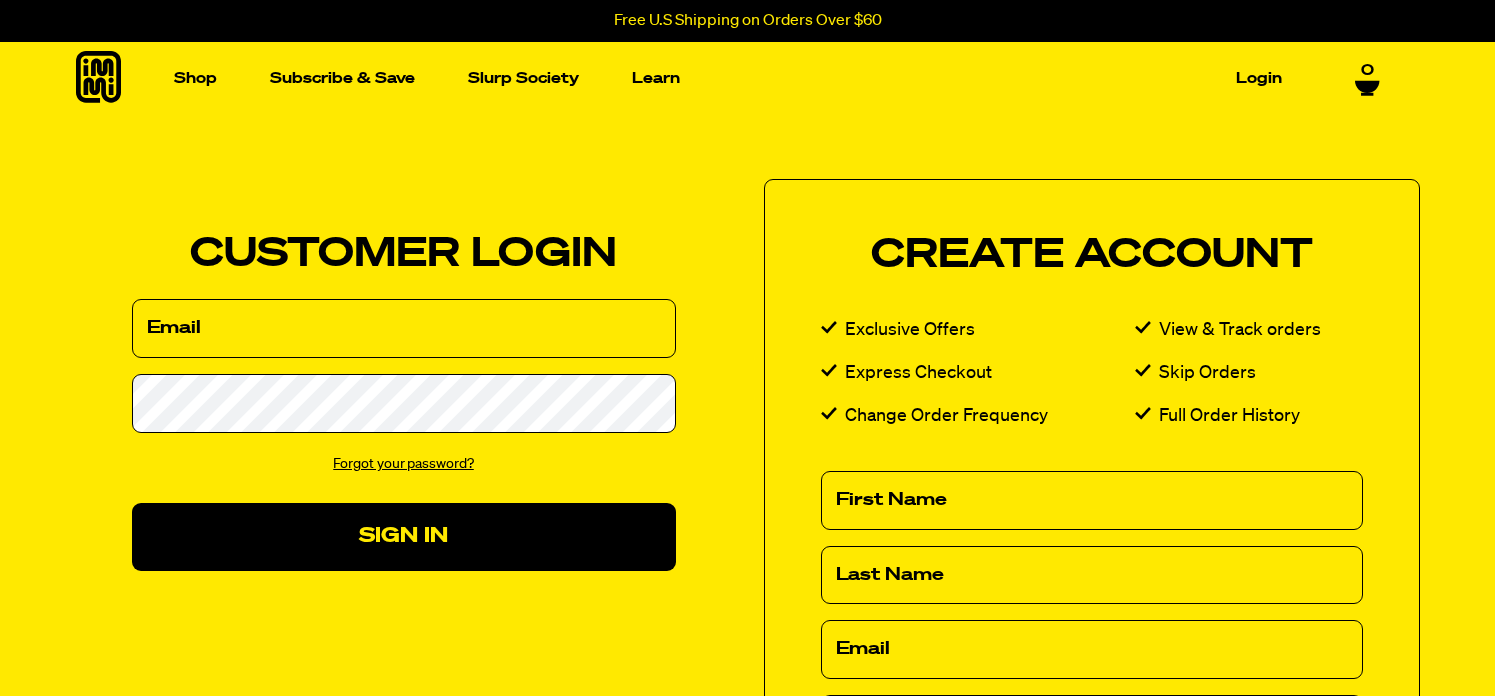 scroll, scrollTop: 0, scrollLeft: 0, axis: both 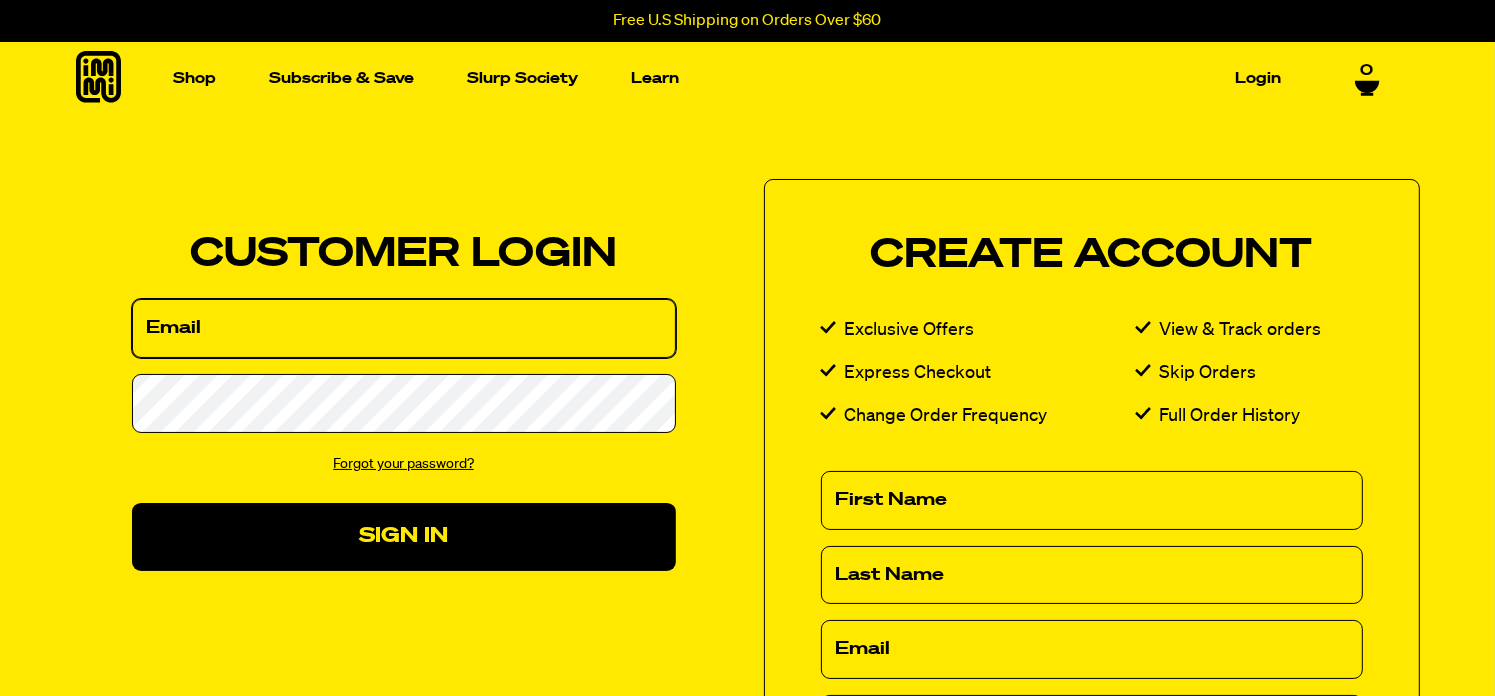 click on "Email" at bounding box center (404, 328) 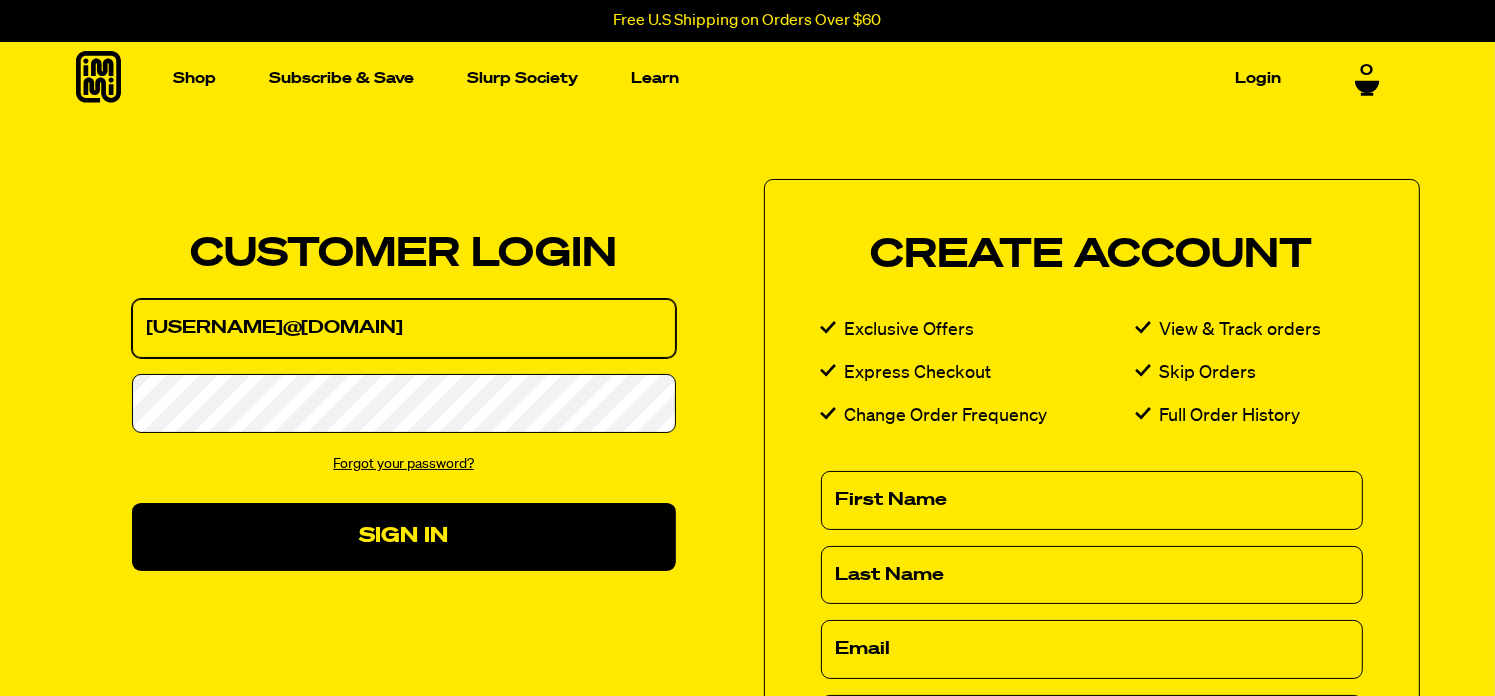 type on "[EMAIL]" 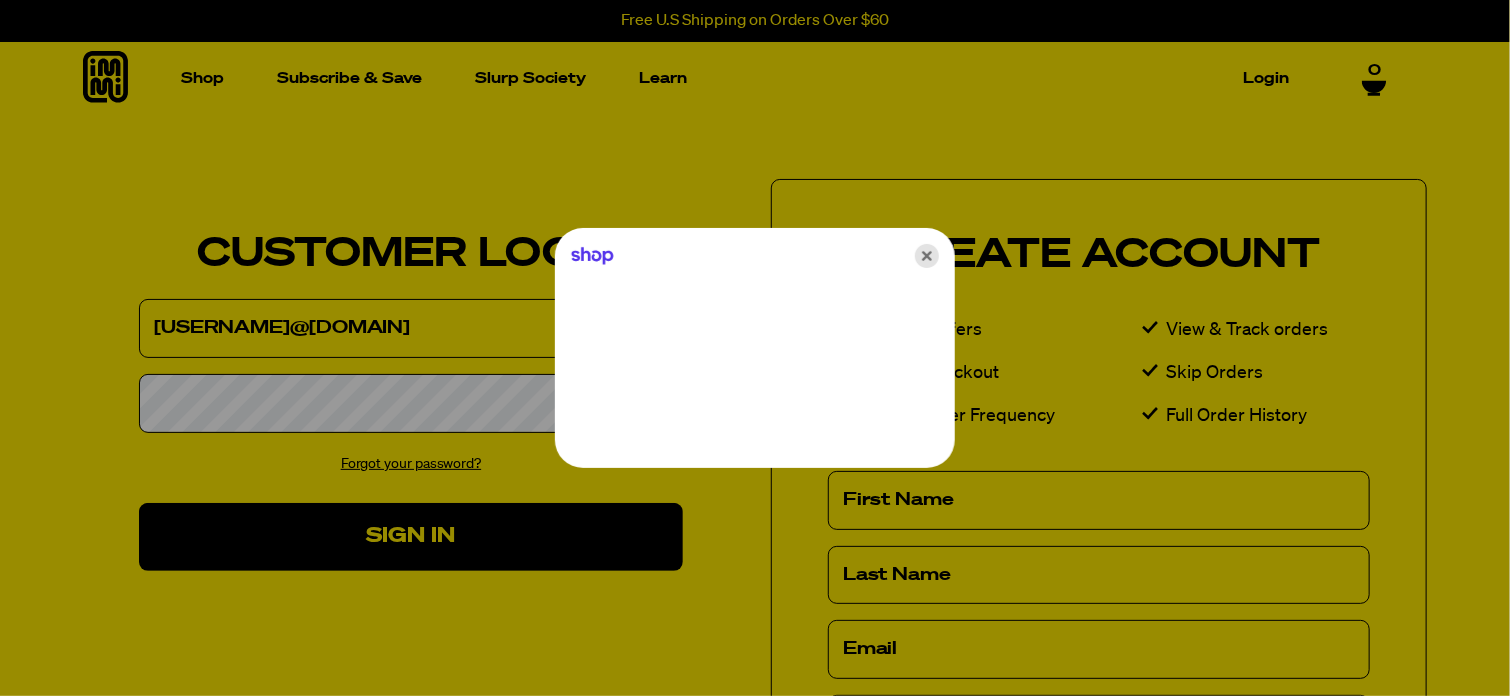 click 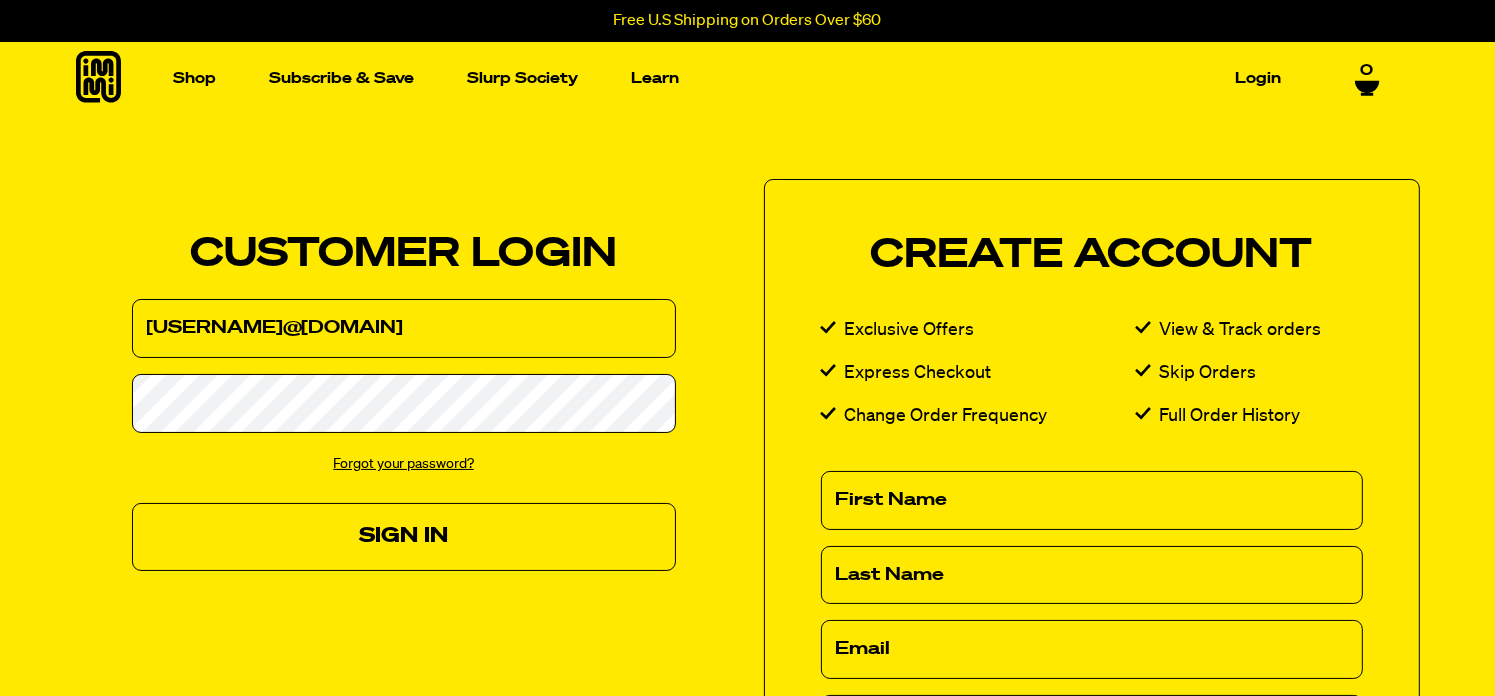 click on "Sign In" at bounding box center (404, 536) 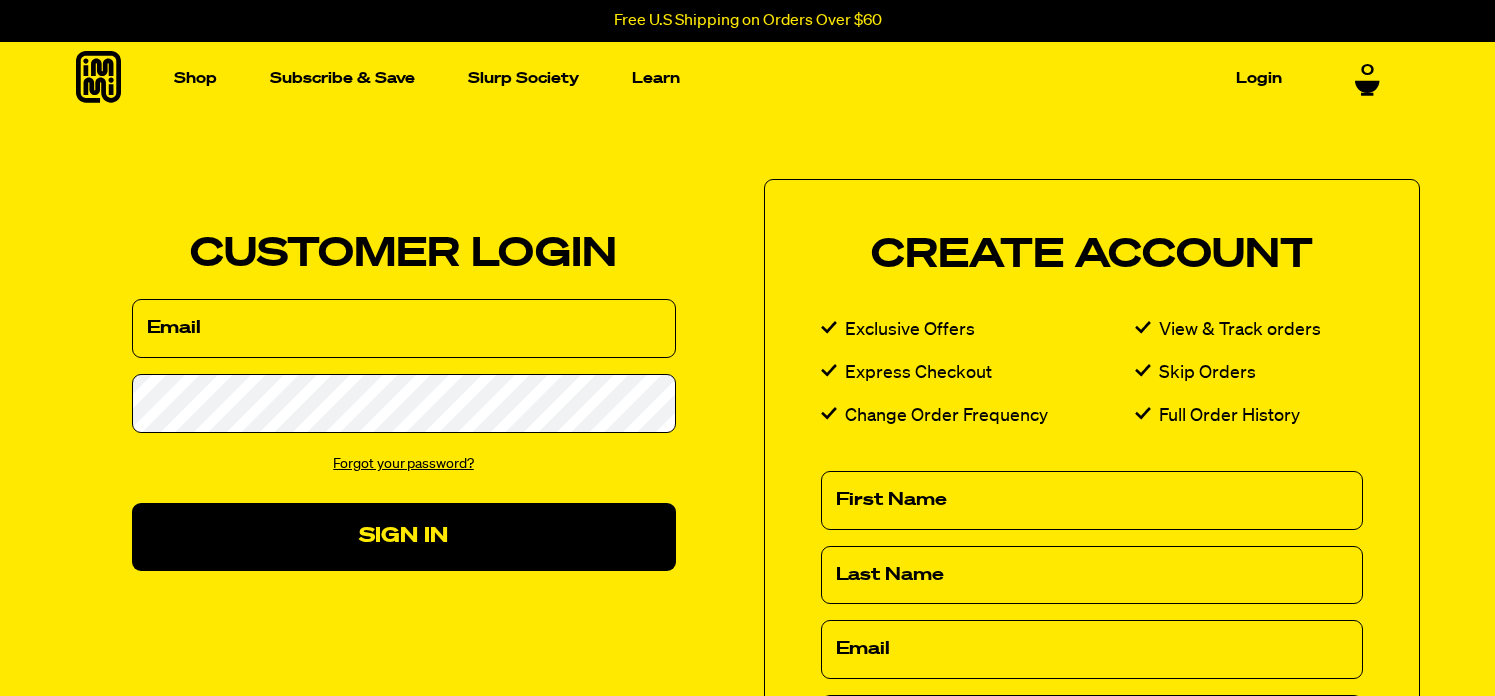 scroll, scrollTop: 0, scrollLeft: 0, axis: both 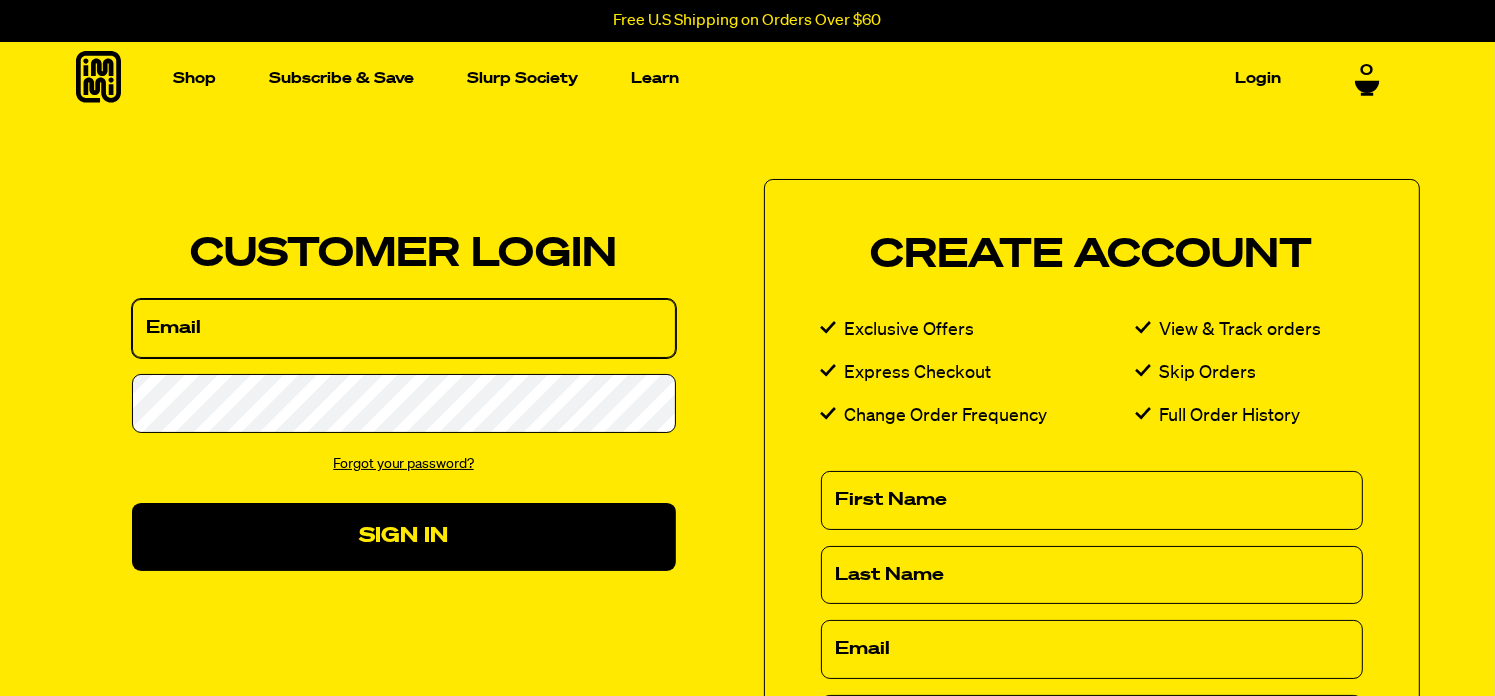 click on "Email" at bounding box center [404, 328] 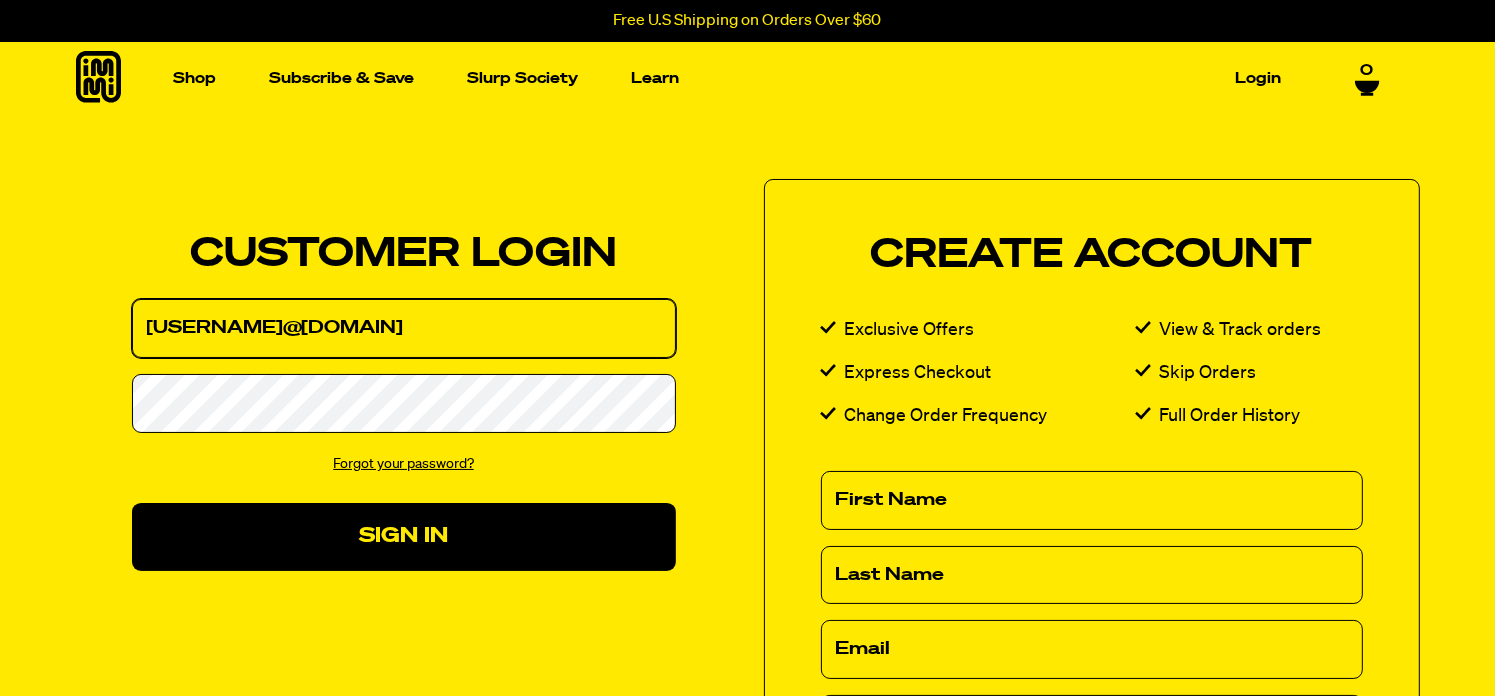 type on "[EMAIL]" 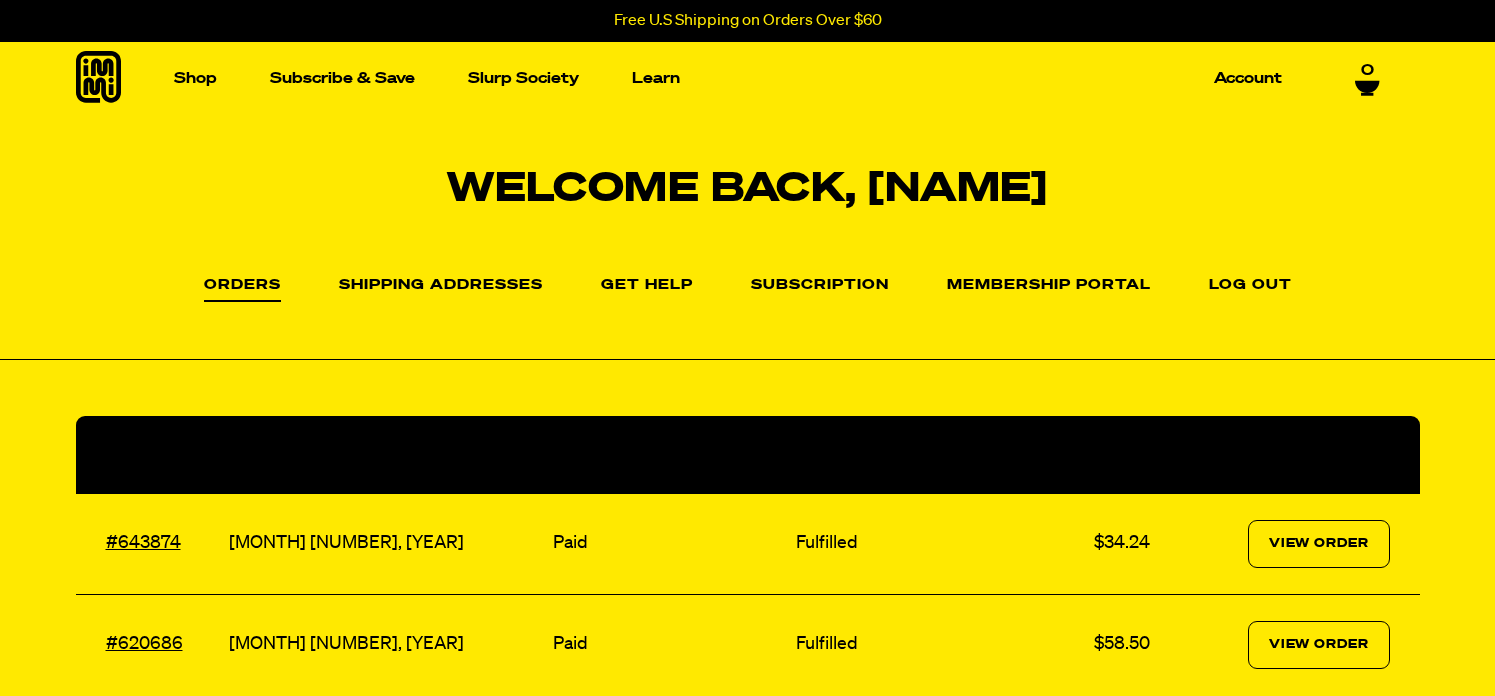 scroll, scrollTop: 0, scrollLeft: 0, axis: both 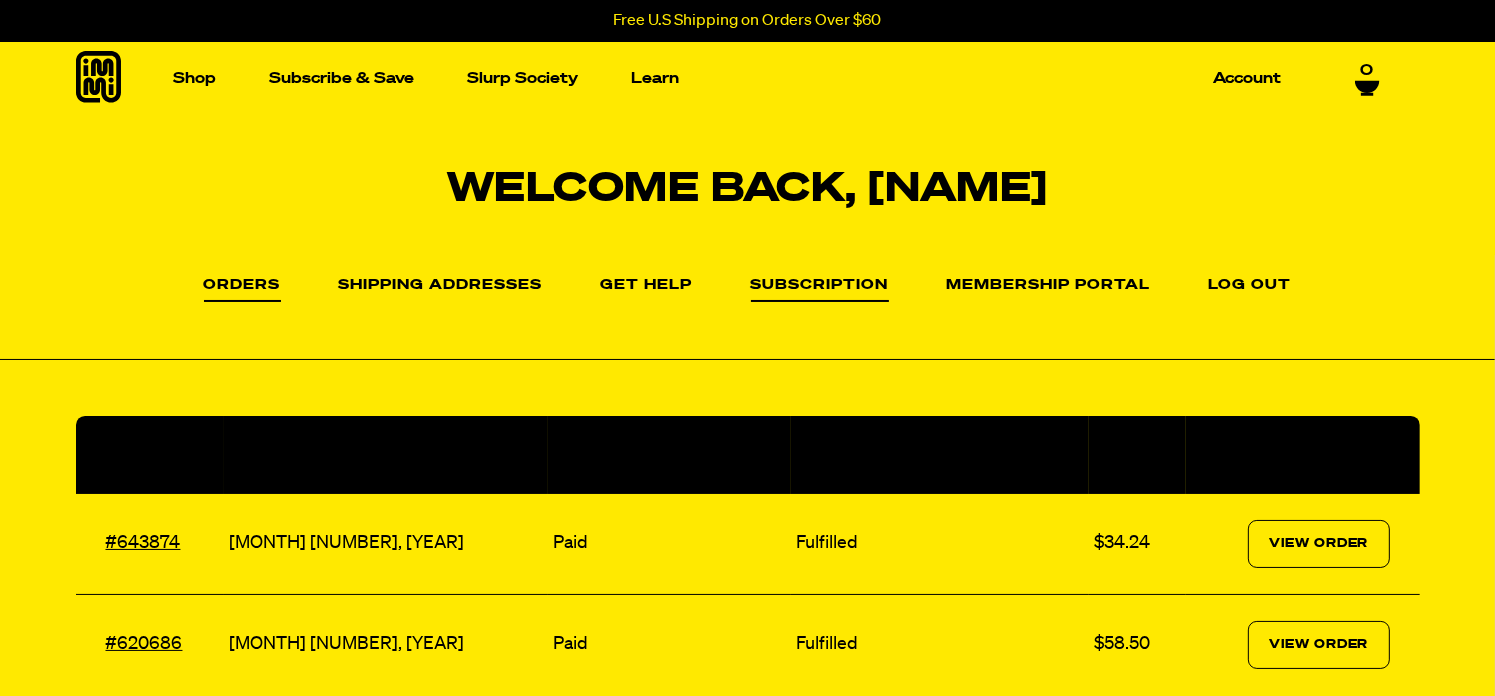 drag, startPoint x: 820, startPoint y: 271, endPoint x: 819, endPoint y: 287, distance: 16.03122 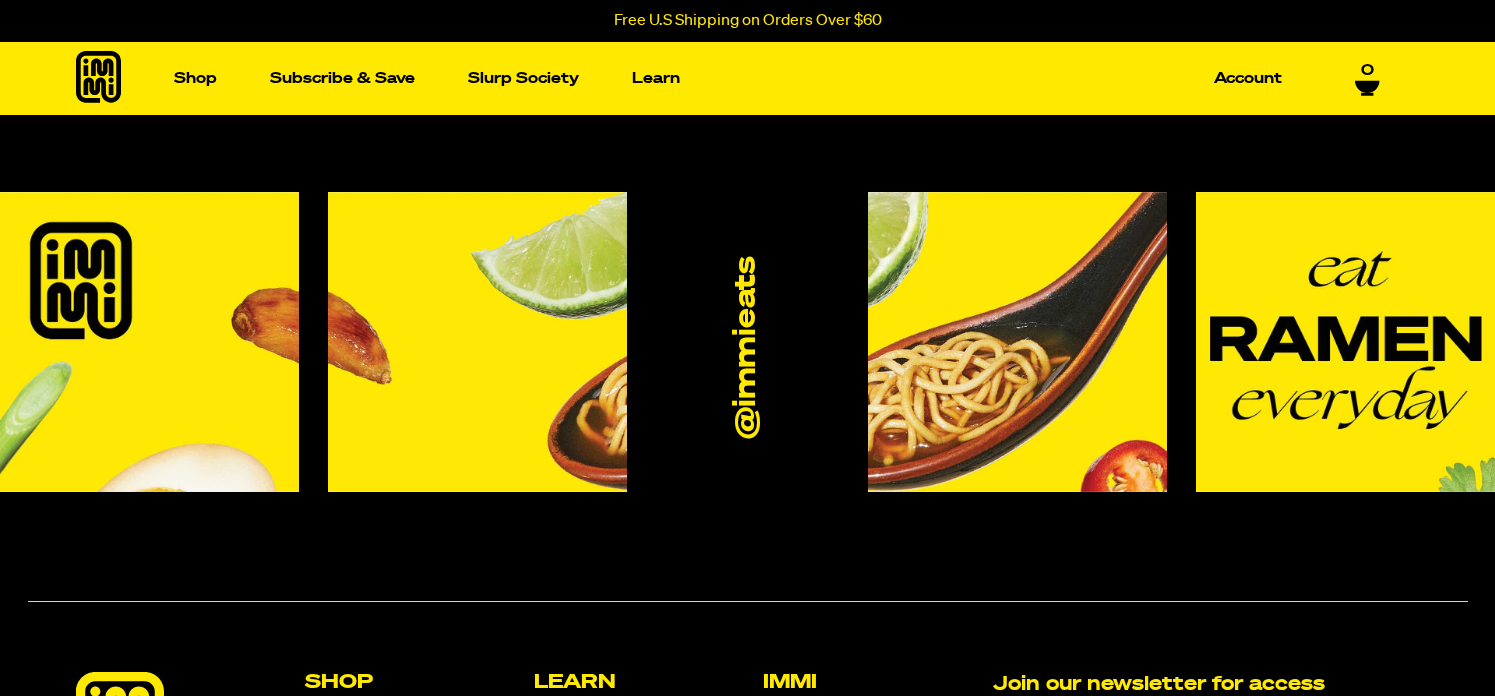 scroll, scrollTop: 0, scrollLeft: 0, axis: both 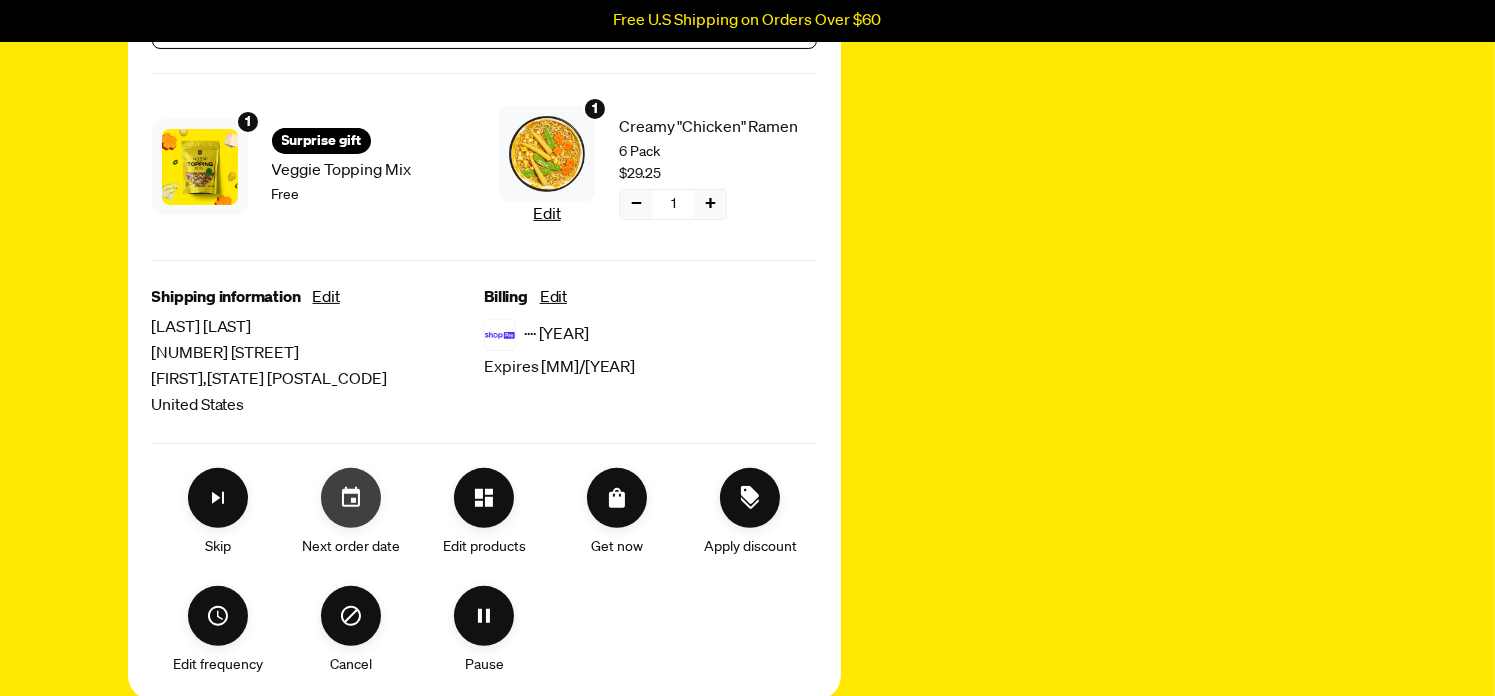 click 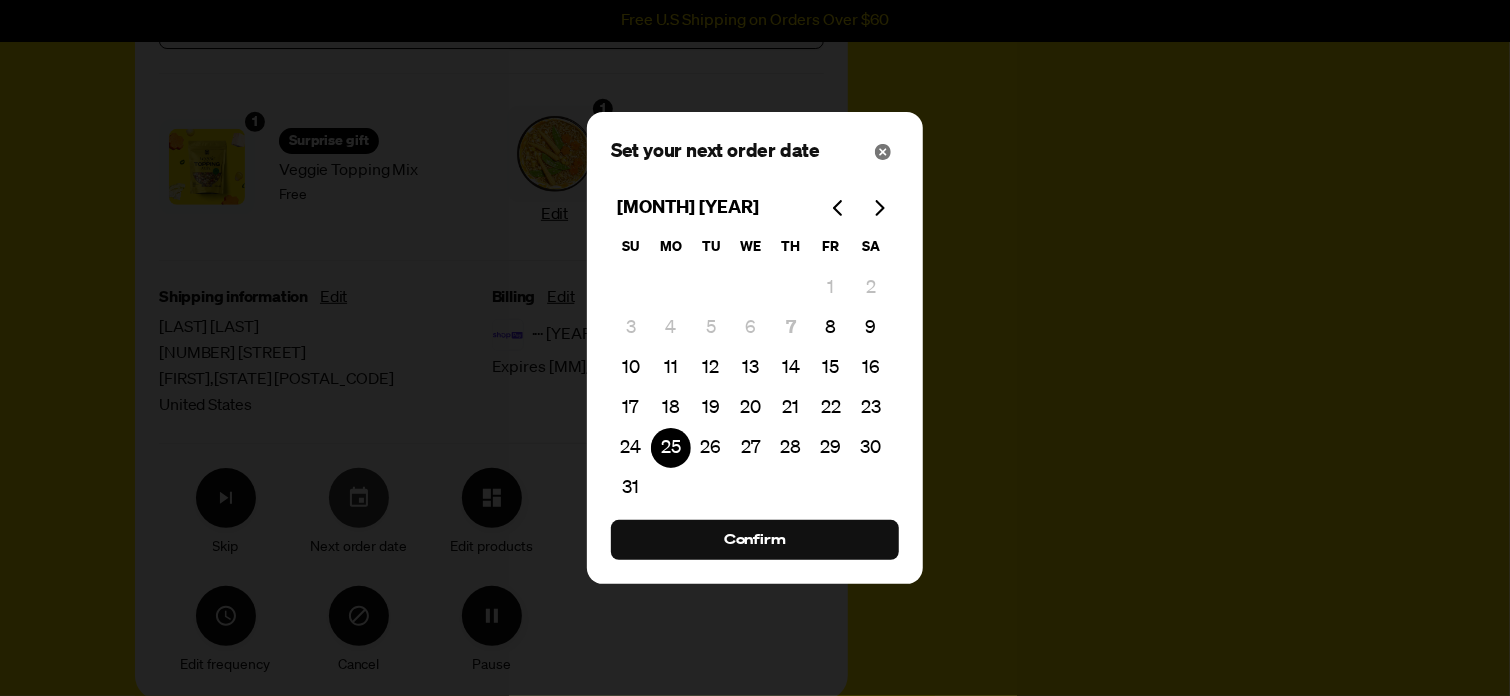 click at bounding box center [755, 348] 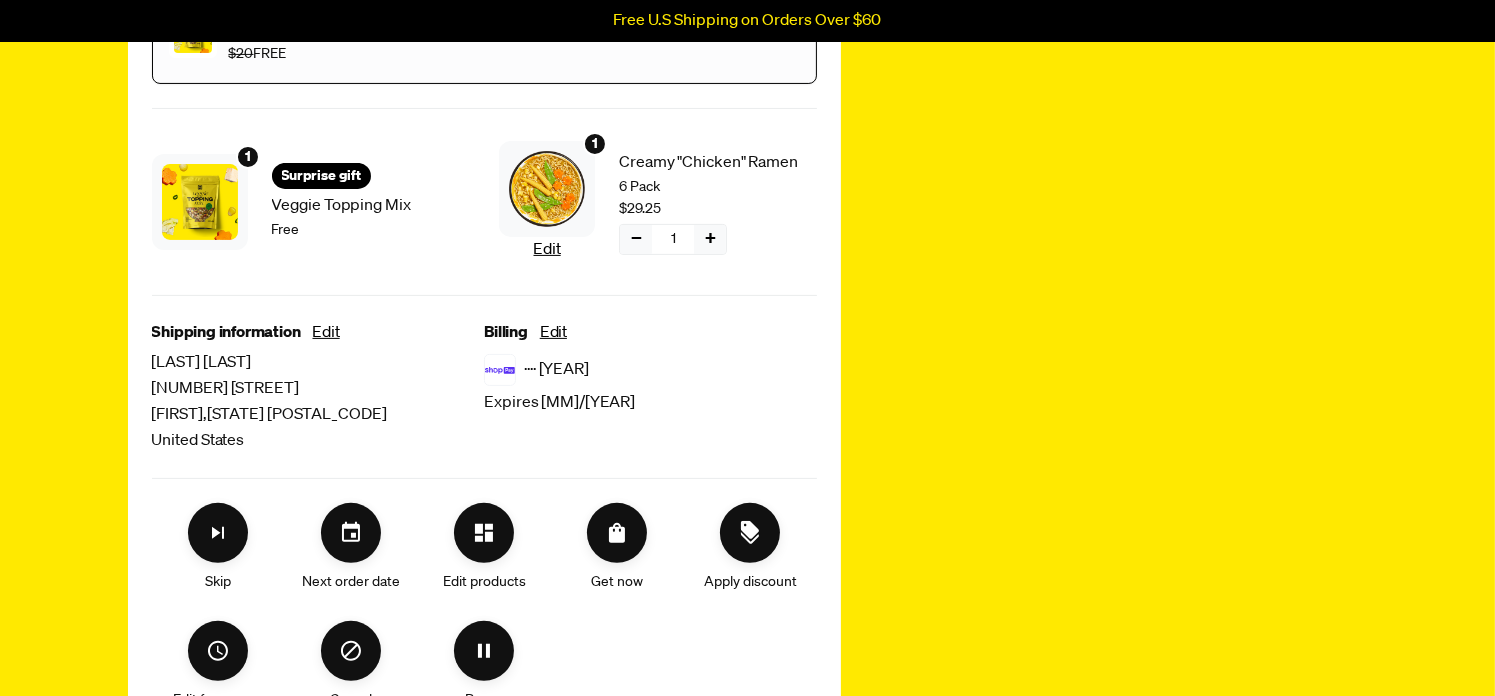 scroll, scrollTop: 531, scrollLeft: 0, axis: vertical 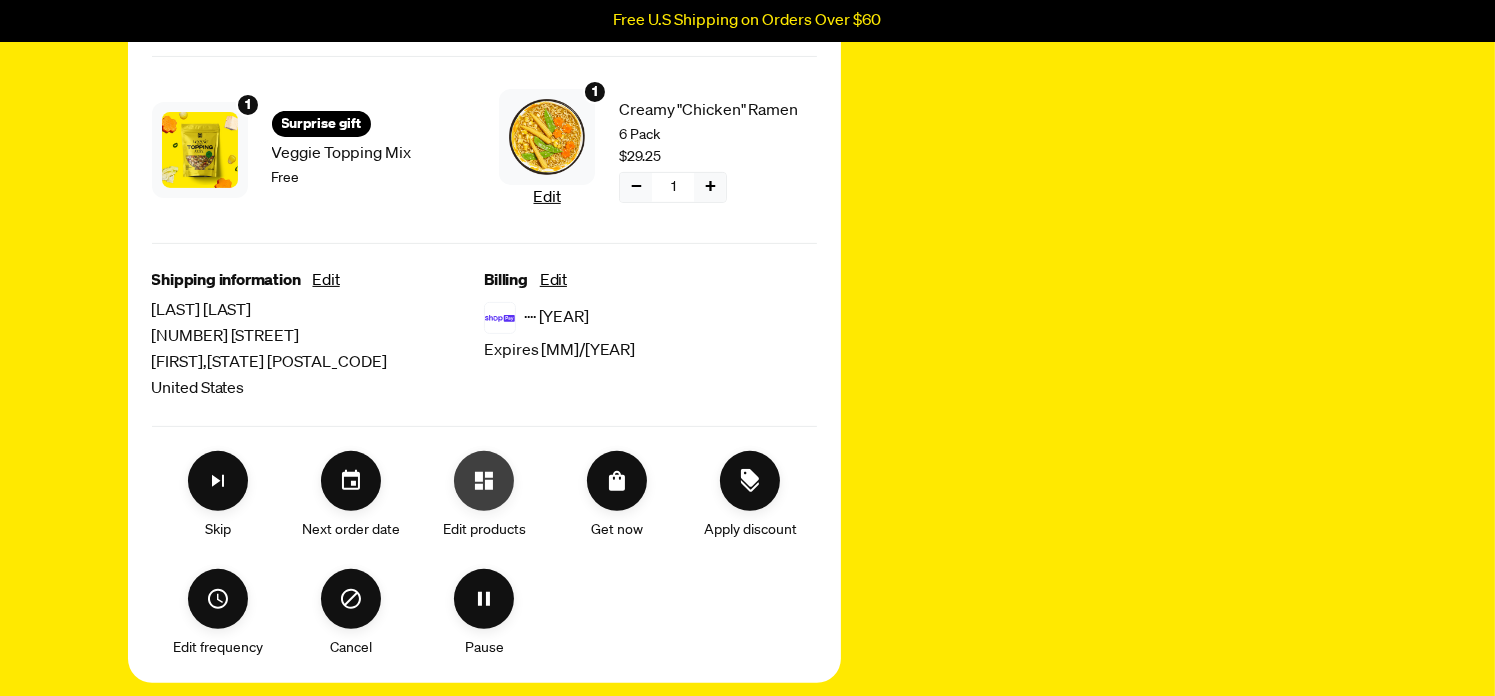 click 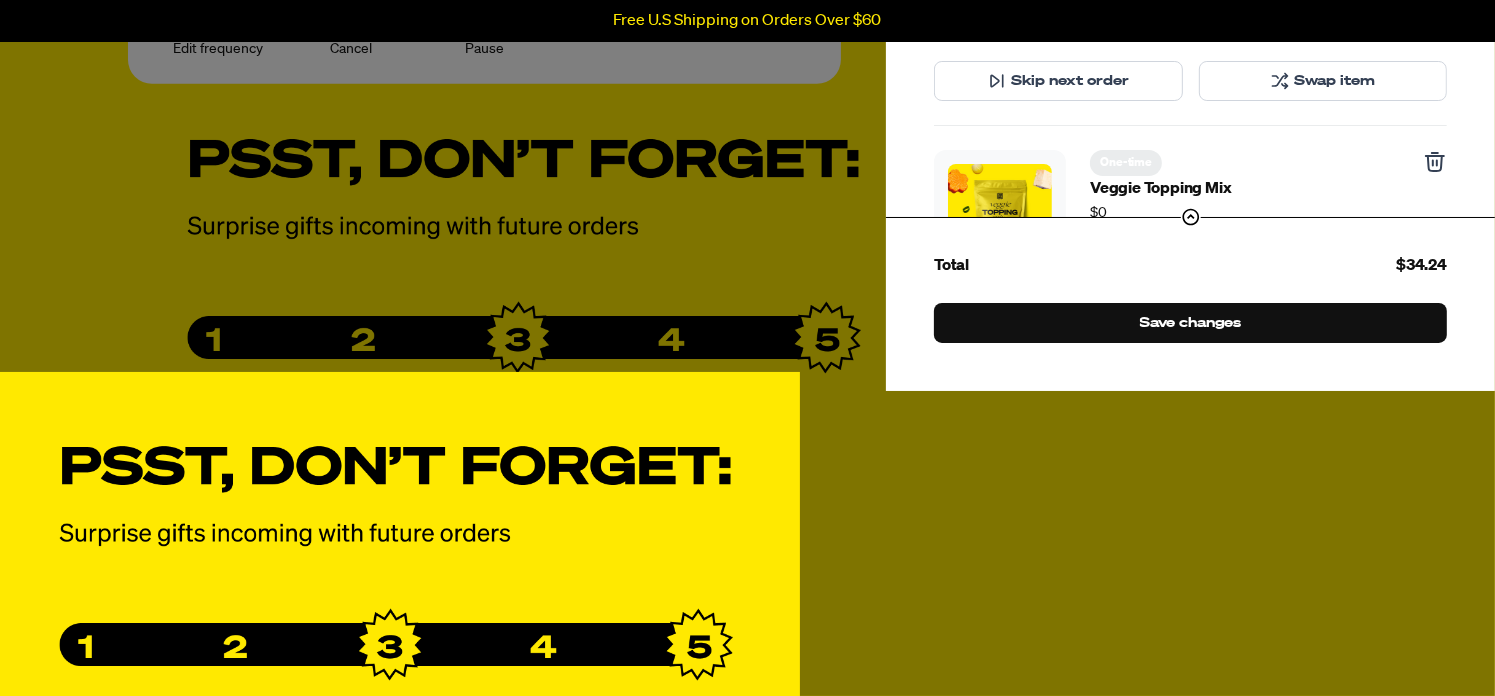 scroll, scrollTop: 1158, scrollLeft: 0, axis: vertical 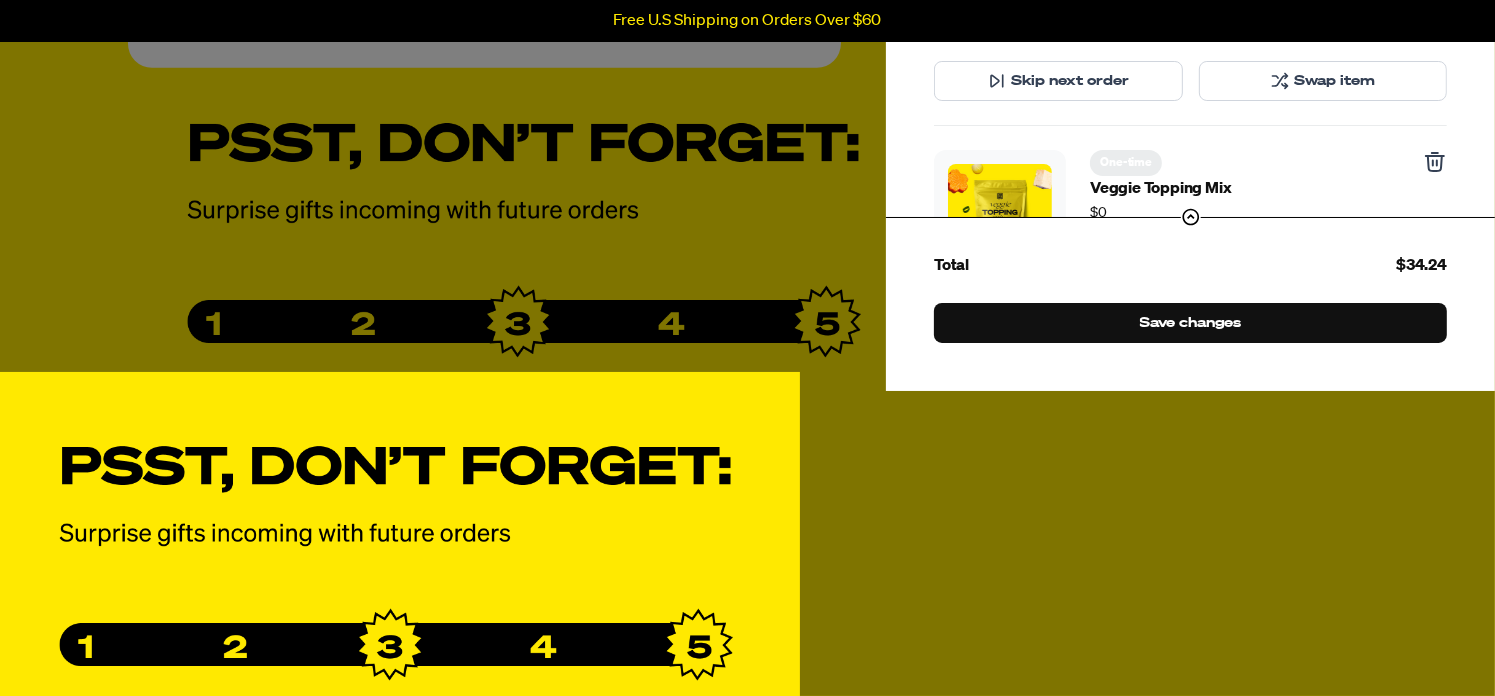 click on "Manage product(s) Creamy "Chicken" Ramen 6 Pack $29.25 − 1 + − 1 +    Skip next order    Swap item One-time Veggie Topping Mix $0    Swap item Add product(s) to subscription Next Order Subtotal $29.25 Shipping $4.99 Total $34.24 Save changes" at bounding box center (747, 348) 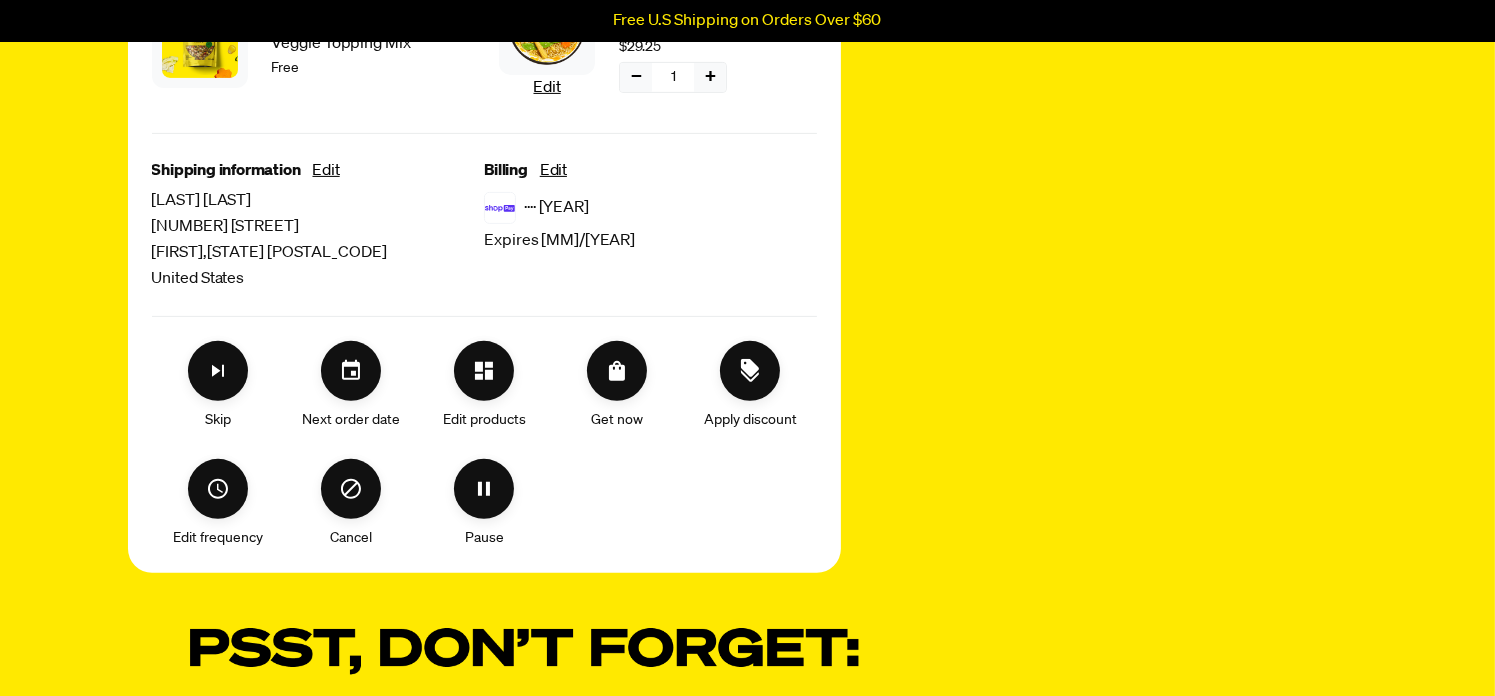 scroll, scrollTop: 641, scrollLeft: 0, axis: vertical 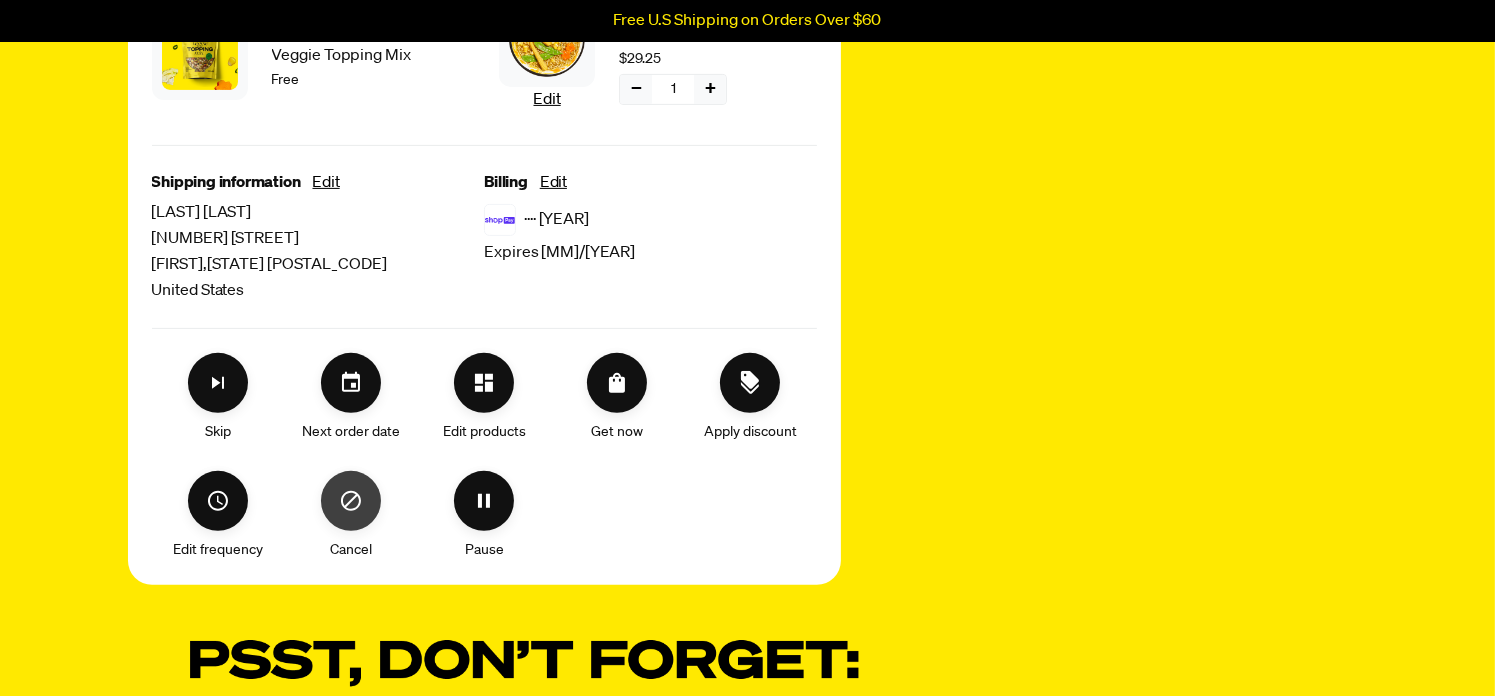 click 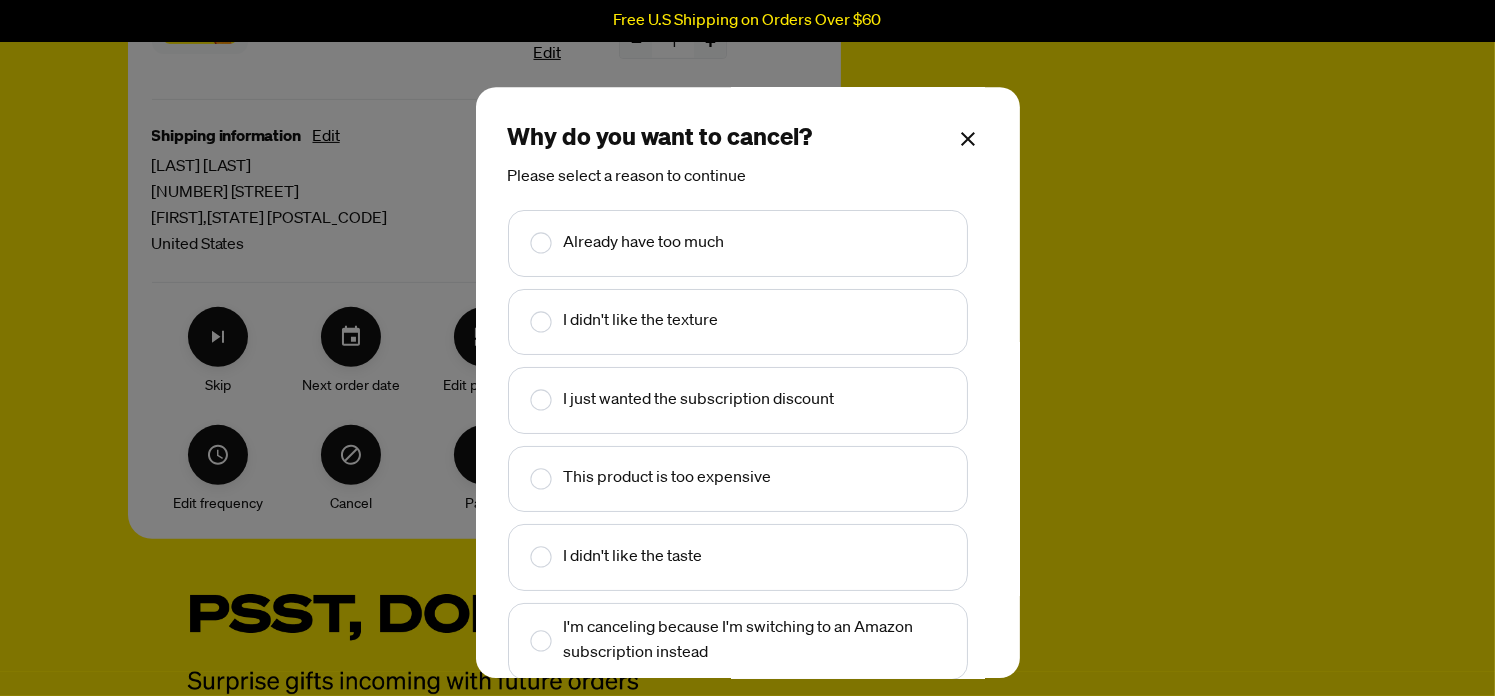 scroll, scrollTop: 775, scrollLeft: 0, axis: vertical 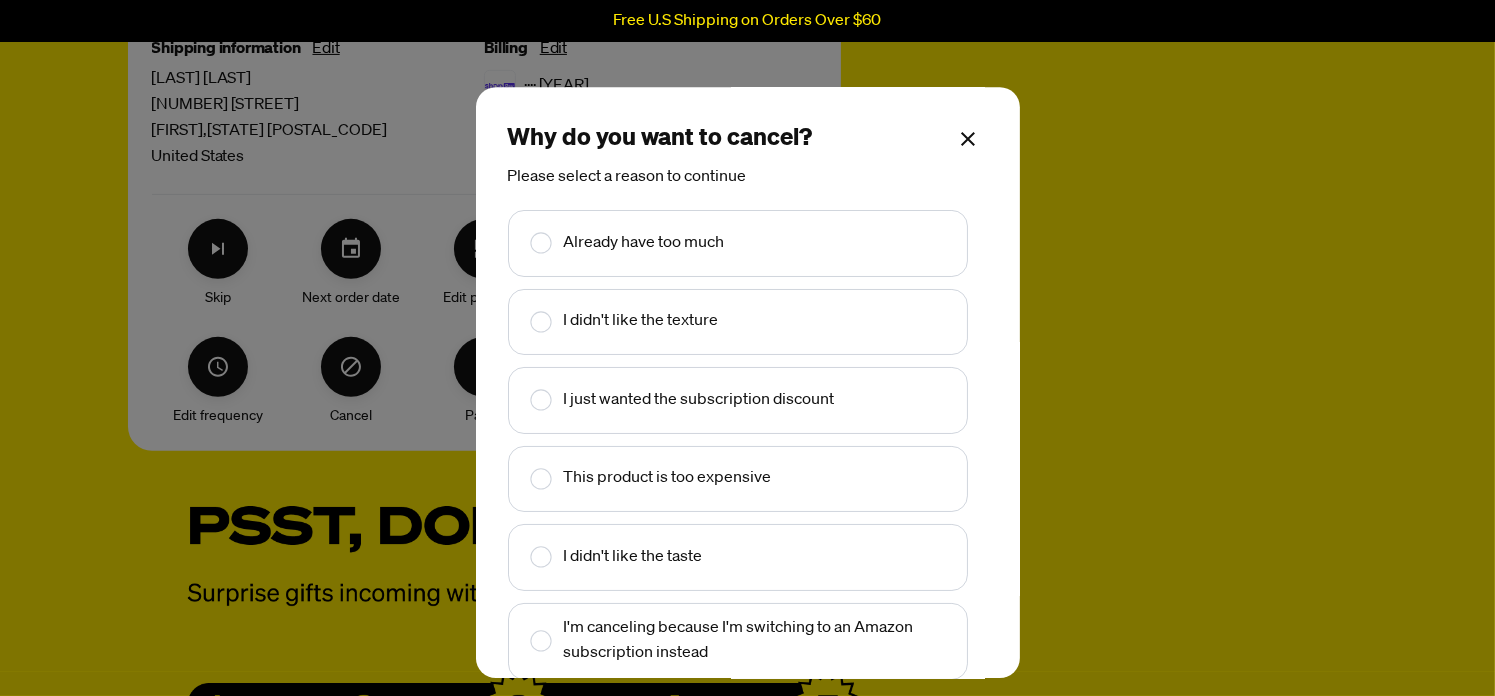 click 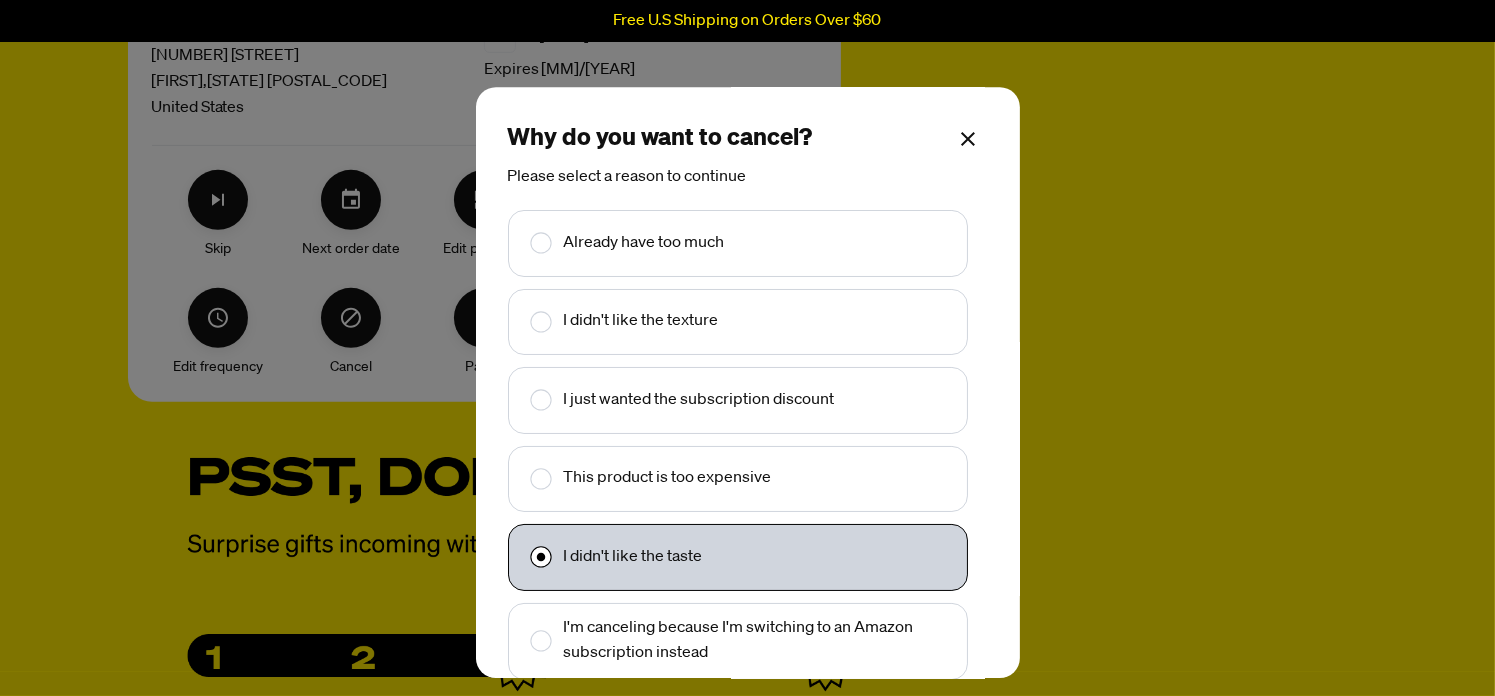scroll, scrollTop: 920, scrollLeft: 0, axis: vertical 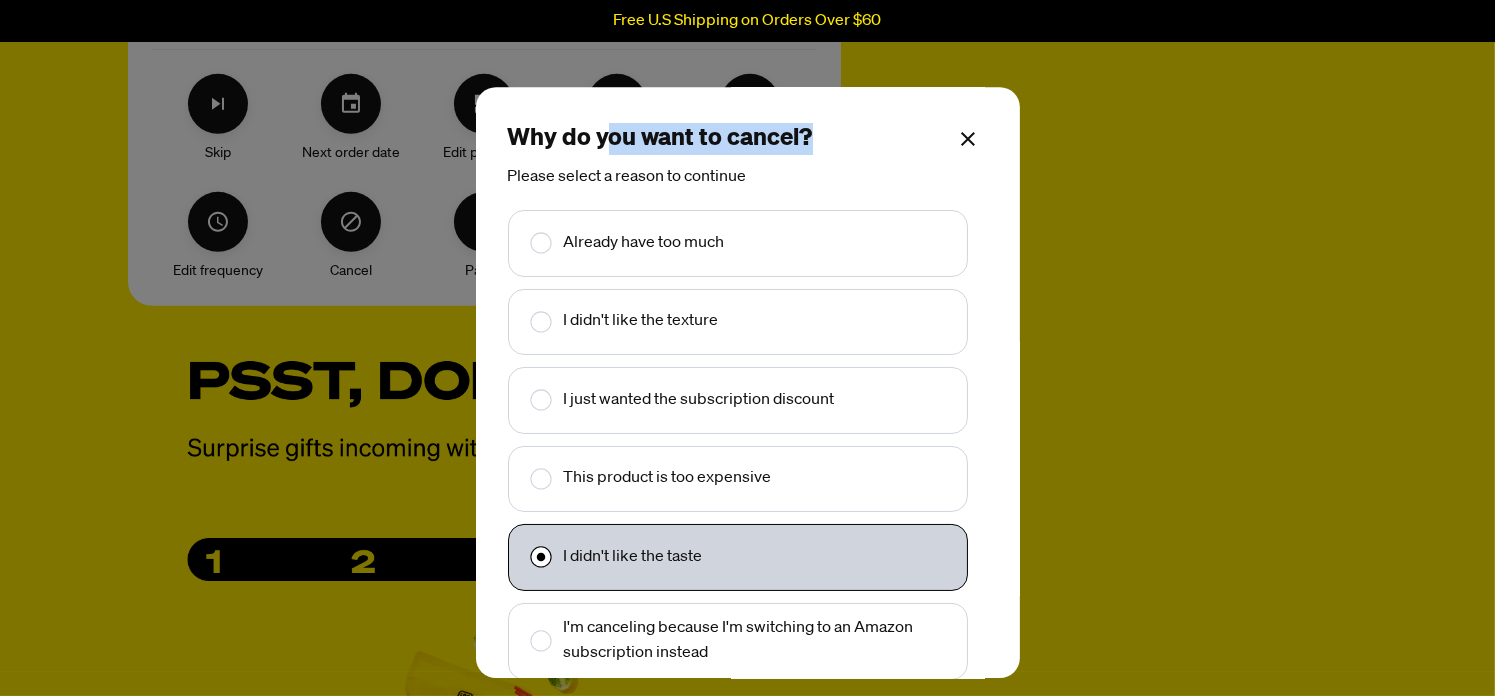 drag, startPoint x: 866, startPoint y: 119, endPoint x: 883, endPoint y: 82, distance: 40.718548 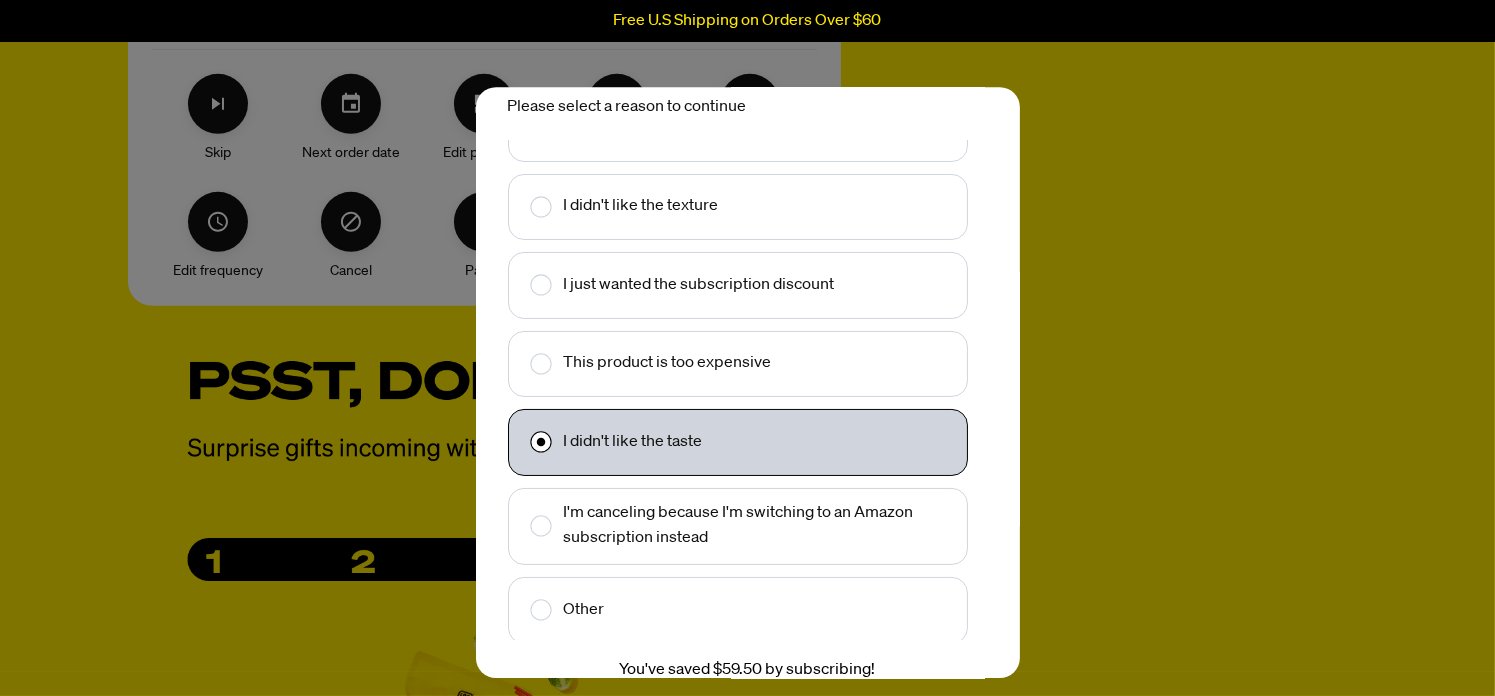 scroll, scrollTop: 160, scrollLeft: 0, axis: vertical 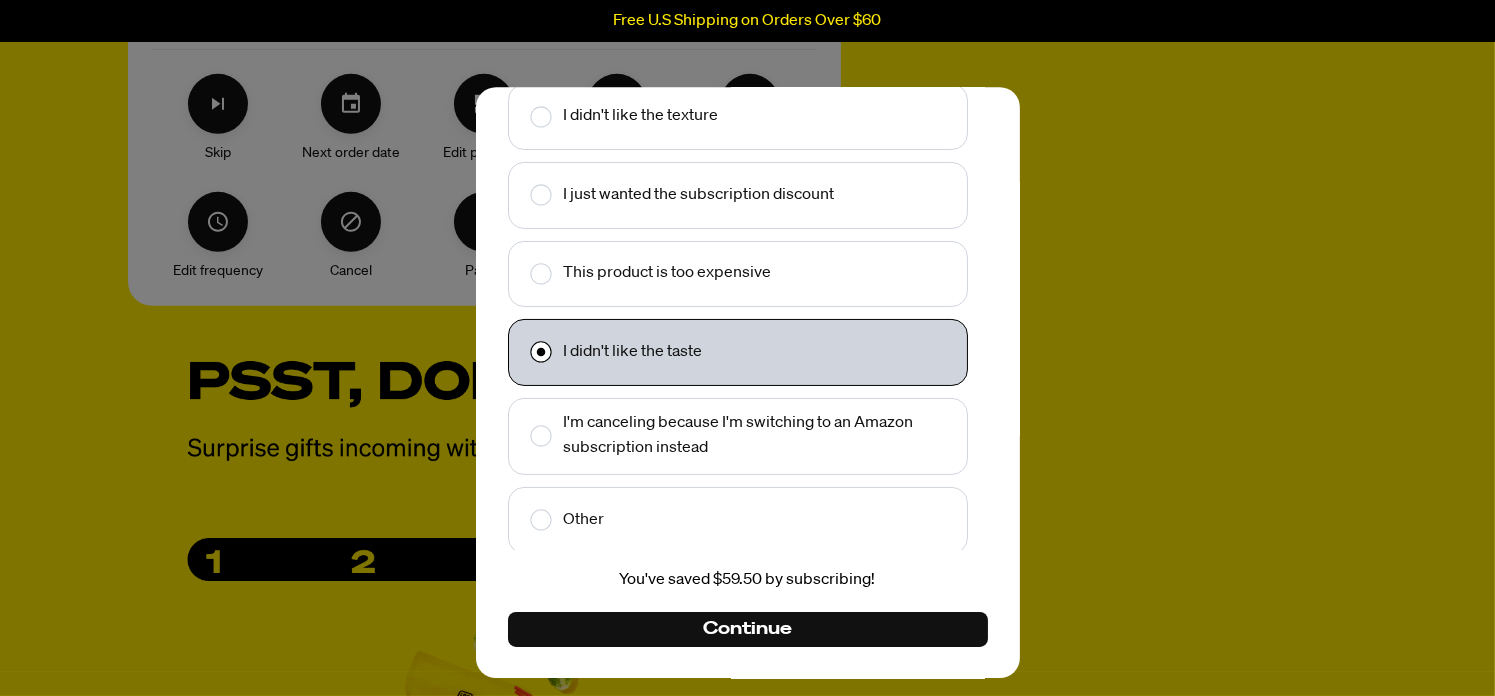 click 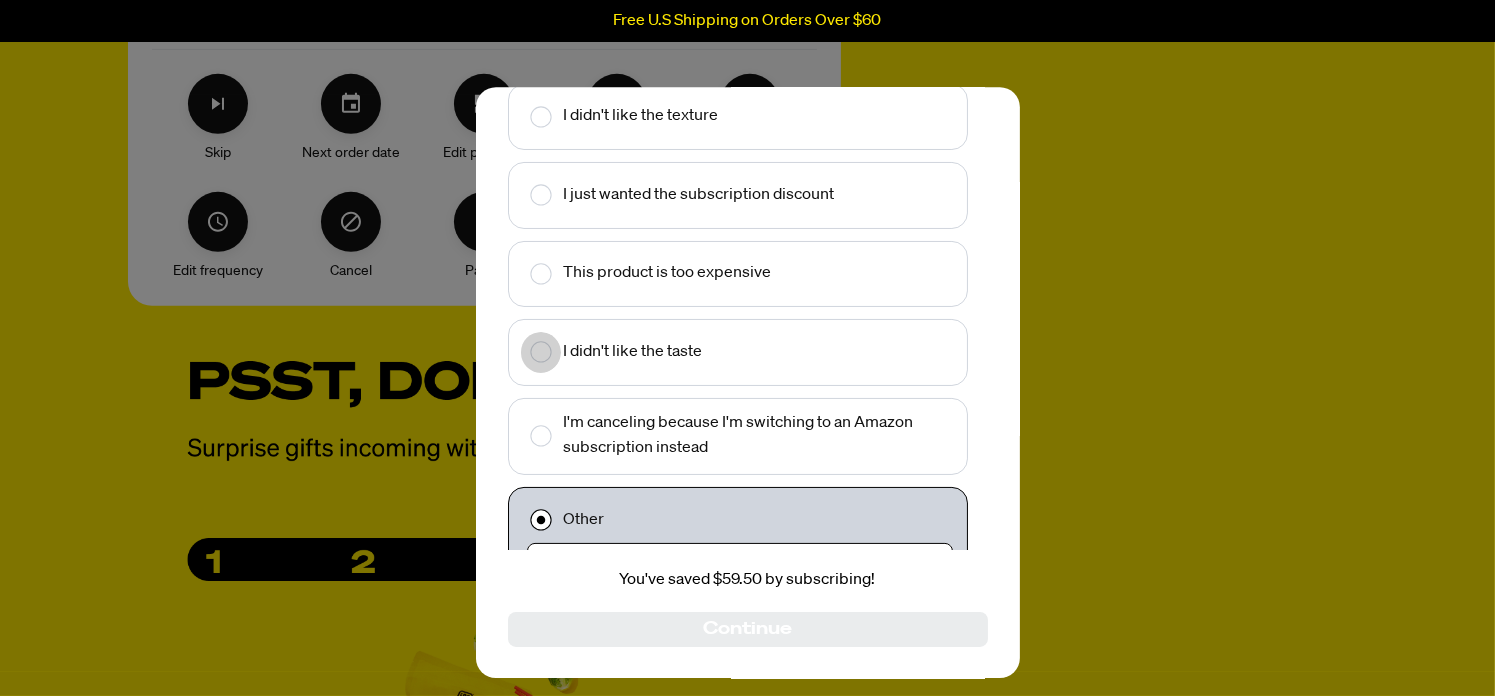 click at bounding box center [541, 353] 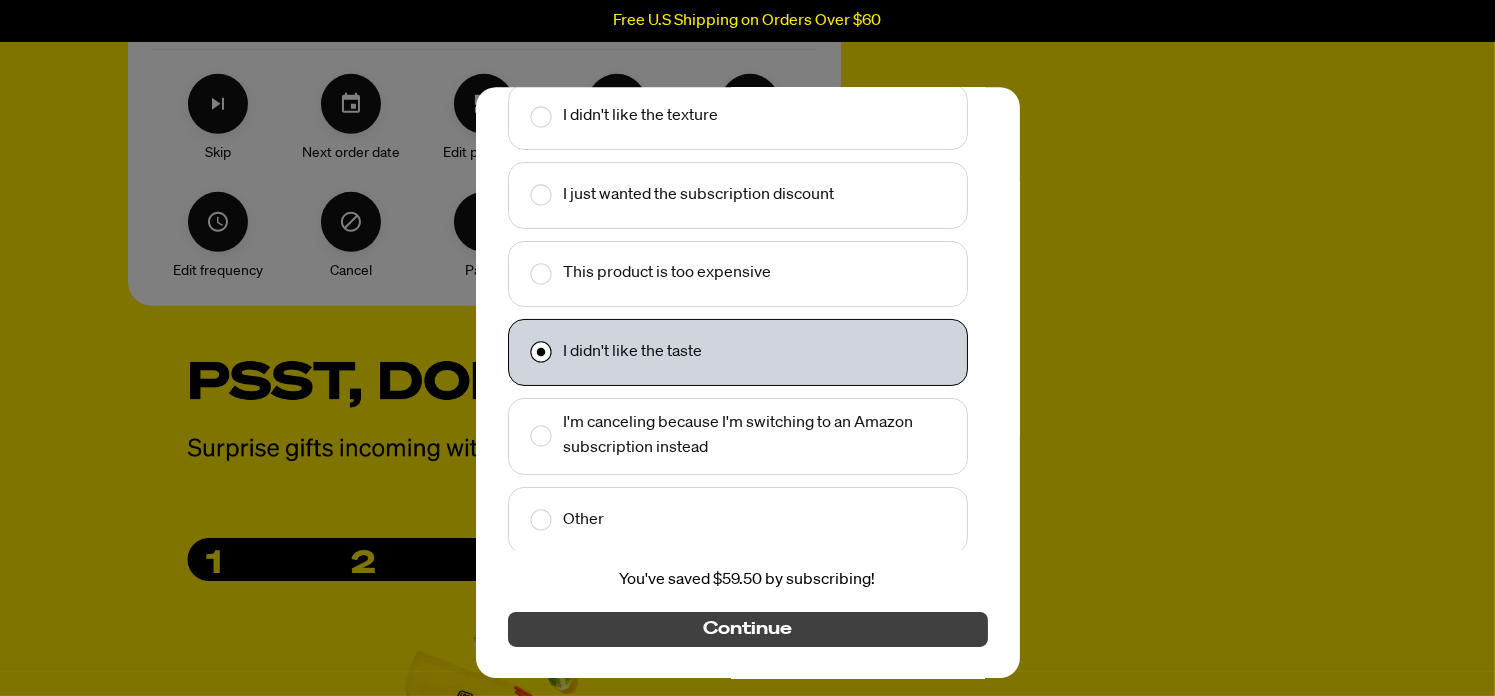 click on "Continue" at bounding box center [747, 630] 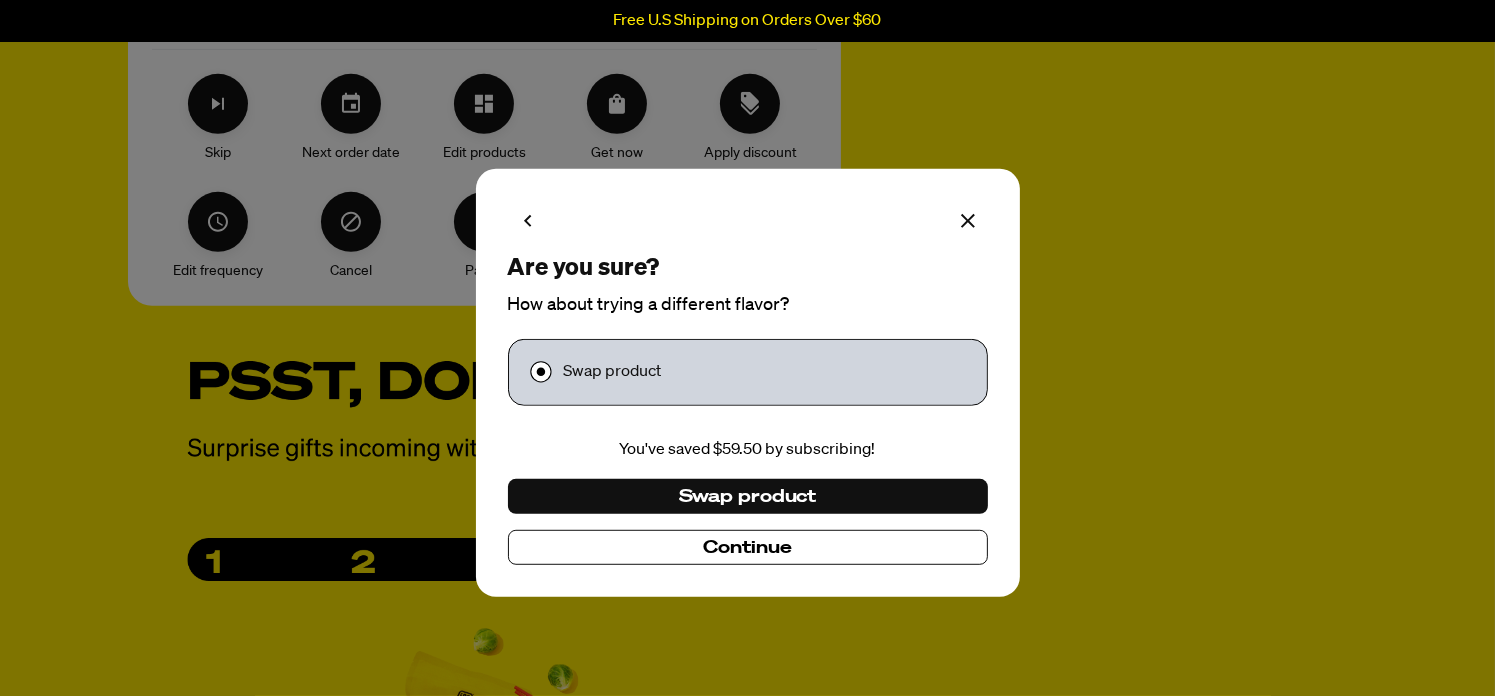 scroll, scrollTop: 0, scrollLeft: 0, axis: both 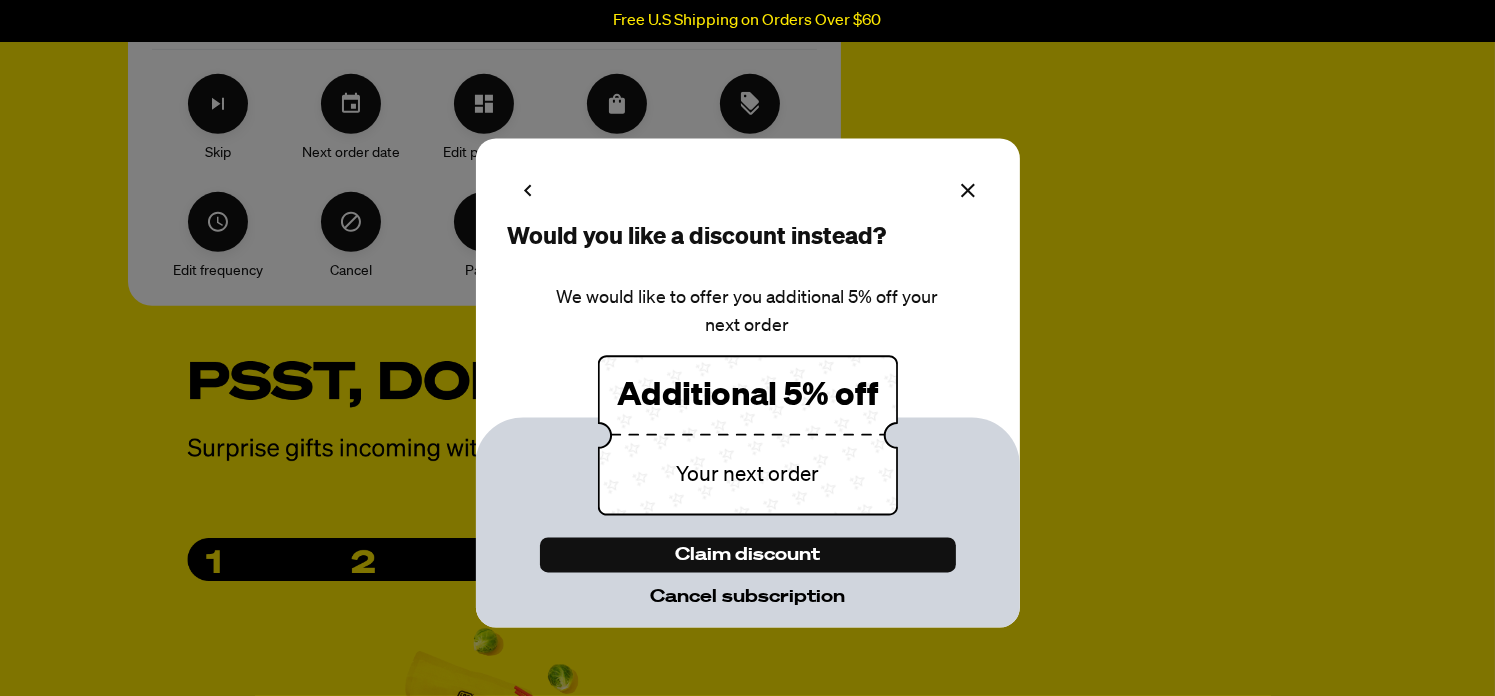 click on "Cancel subscription" at bounding box center [747, 598] 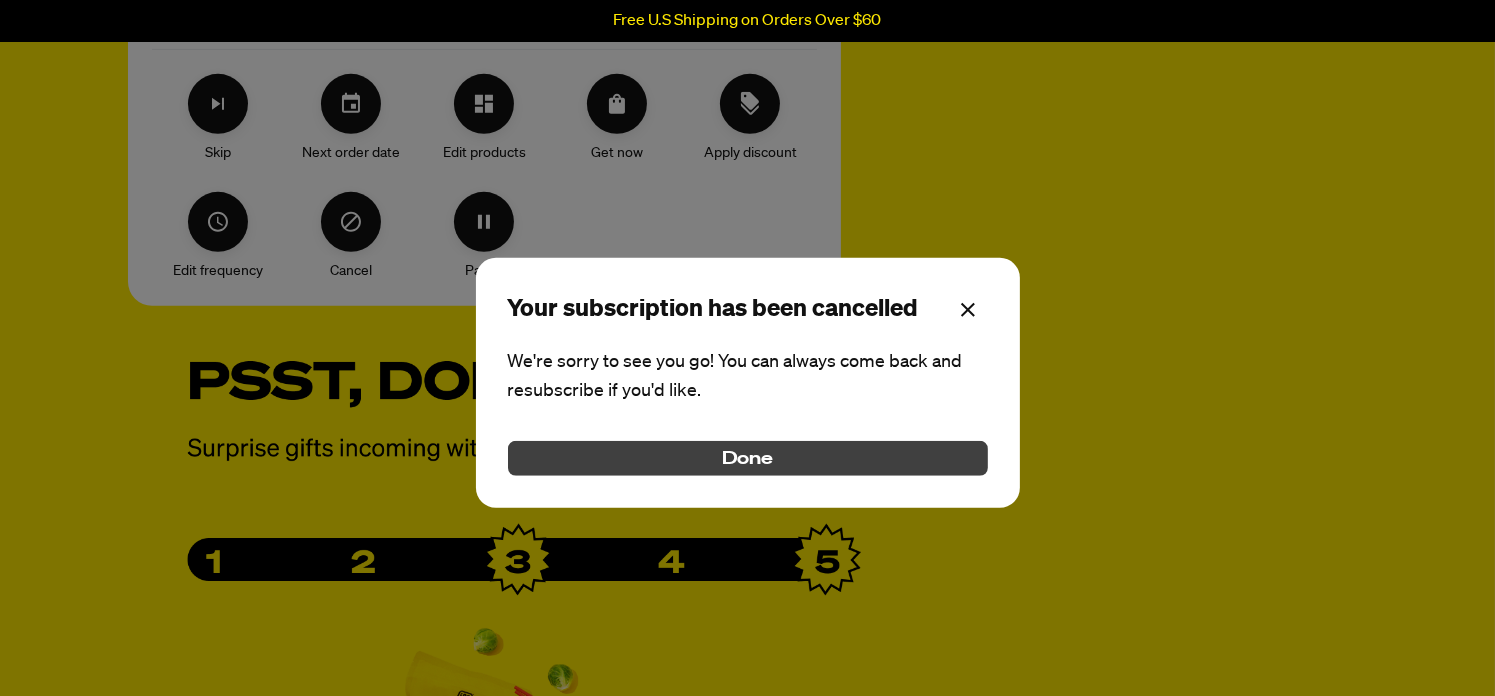 click on "Done" at bounding box center [748, 459] 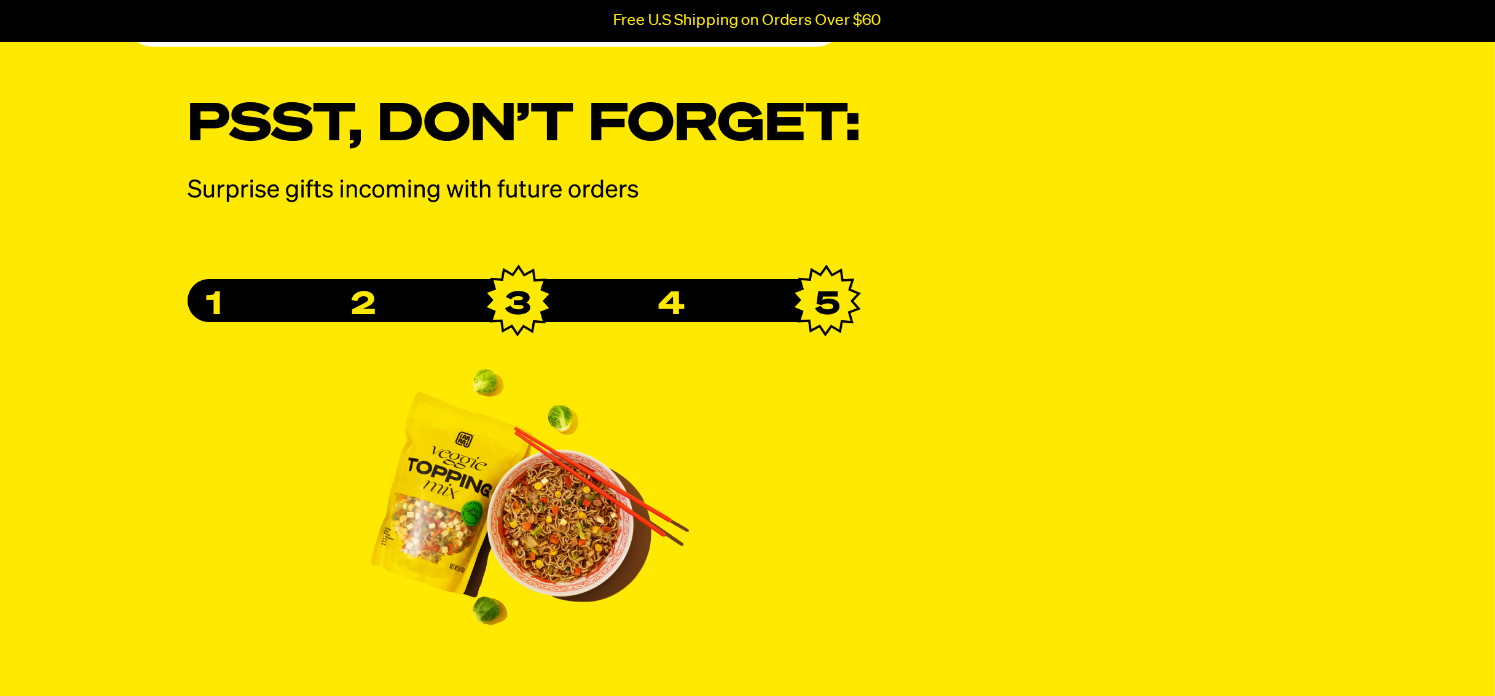 scroll, scrollTop: 779, scrollLeft: 0, axis: vertical 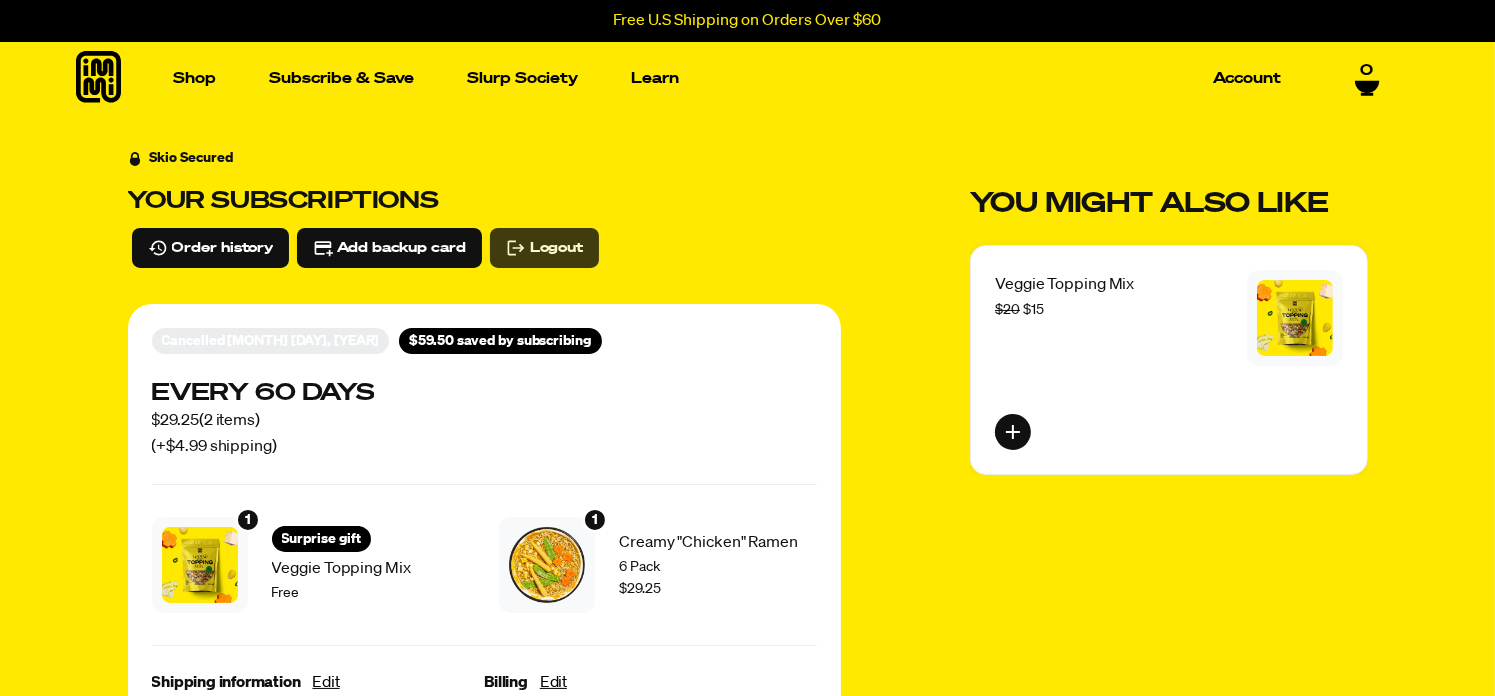 click on "Logout" at bounding box center (556, 248) 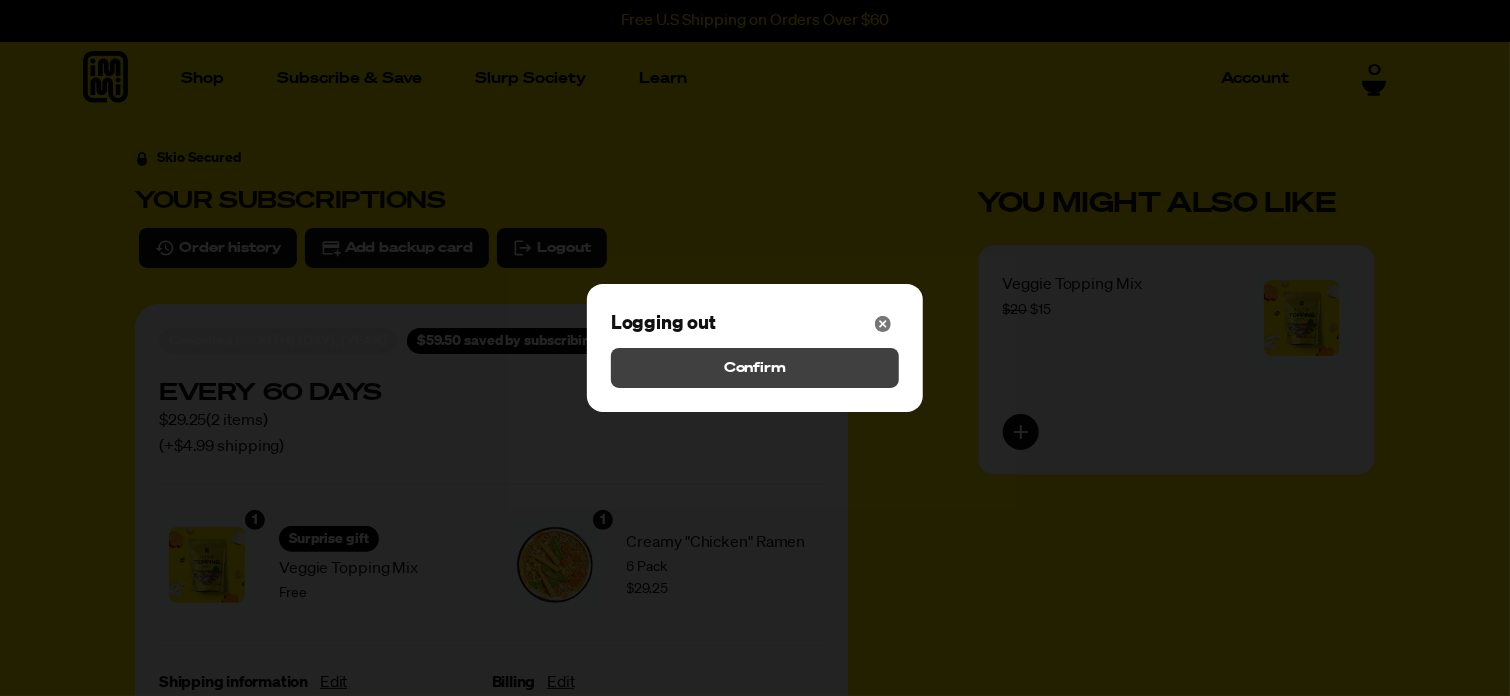 click on "Confirm" at bounding box center [755, 368] 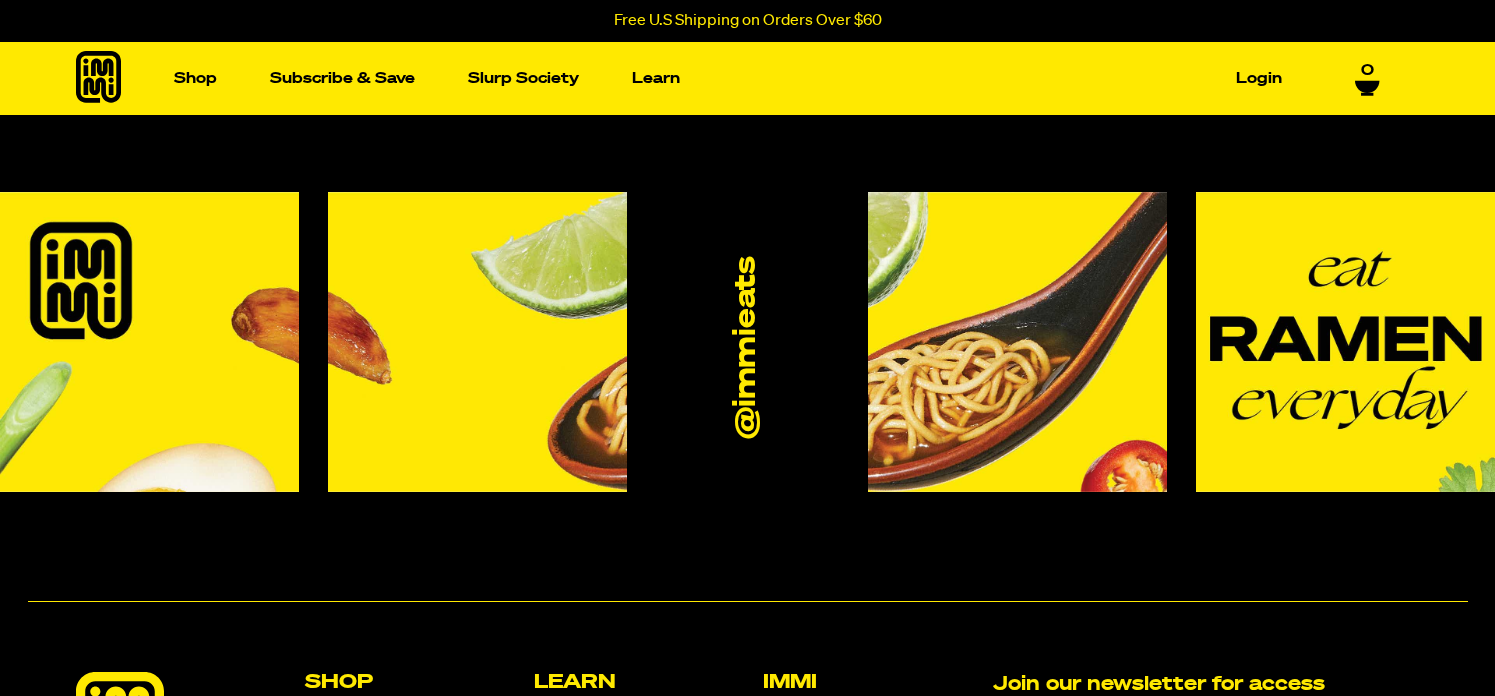 scroll, scrollTop: 0, scrollLeft: 0, axis: both 